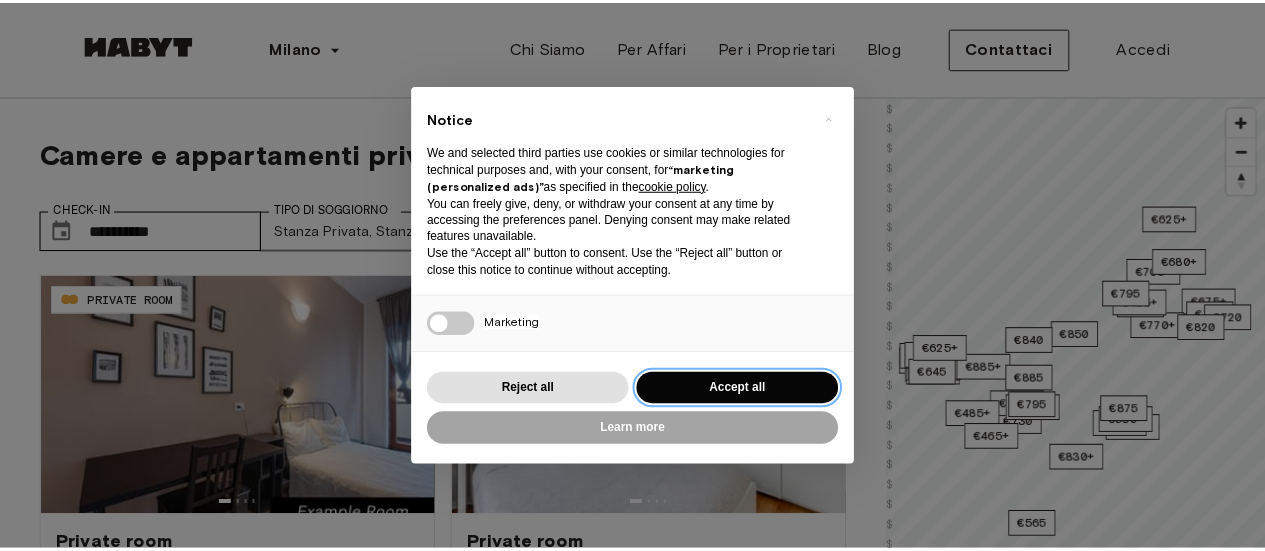 scroll, scrollTop: 0, scrollLeft: 0, axis: both 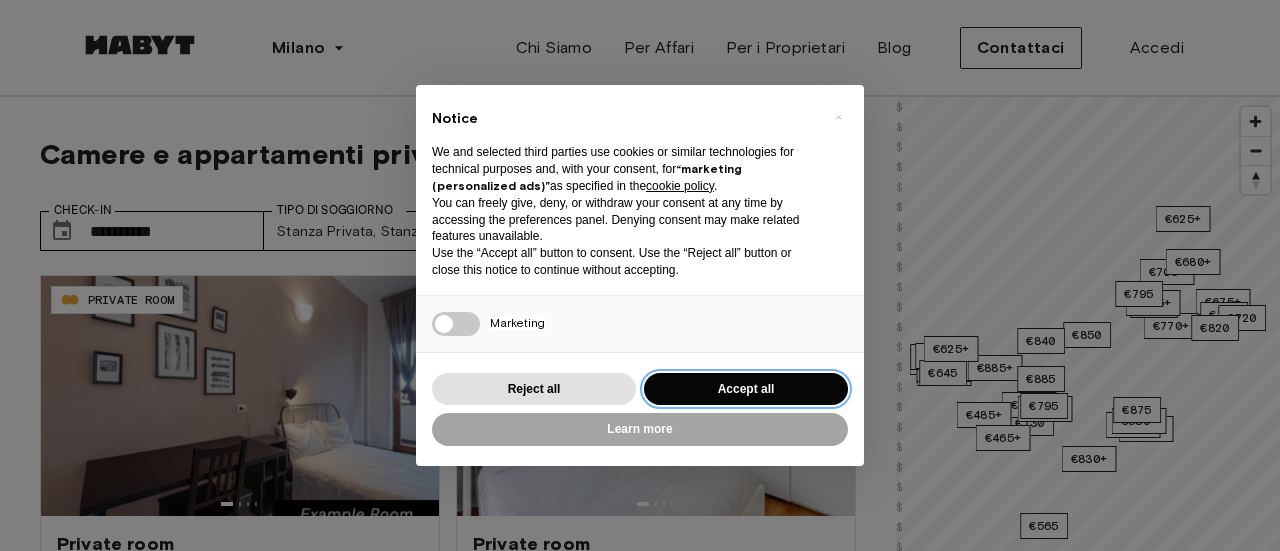 click on "Accept all" at bounding box center (746, 389) 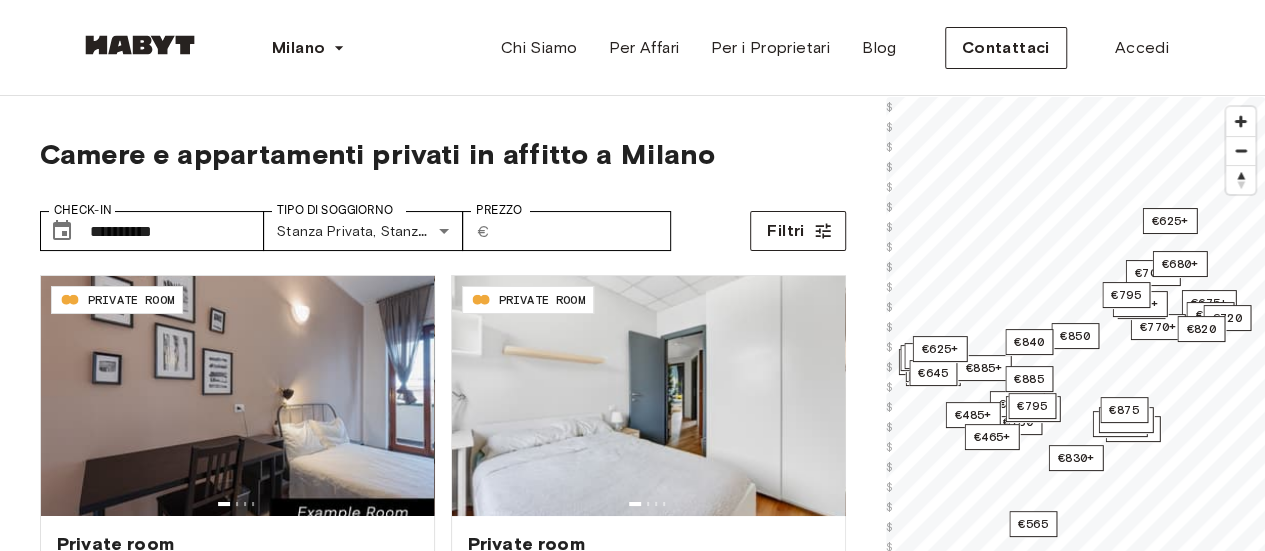 scroll, scrollTop: 0, scrollLeft: 0, axis: both 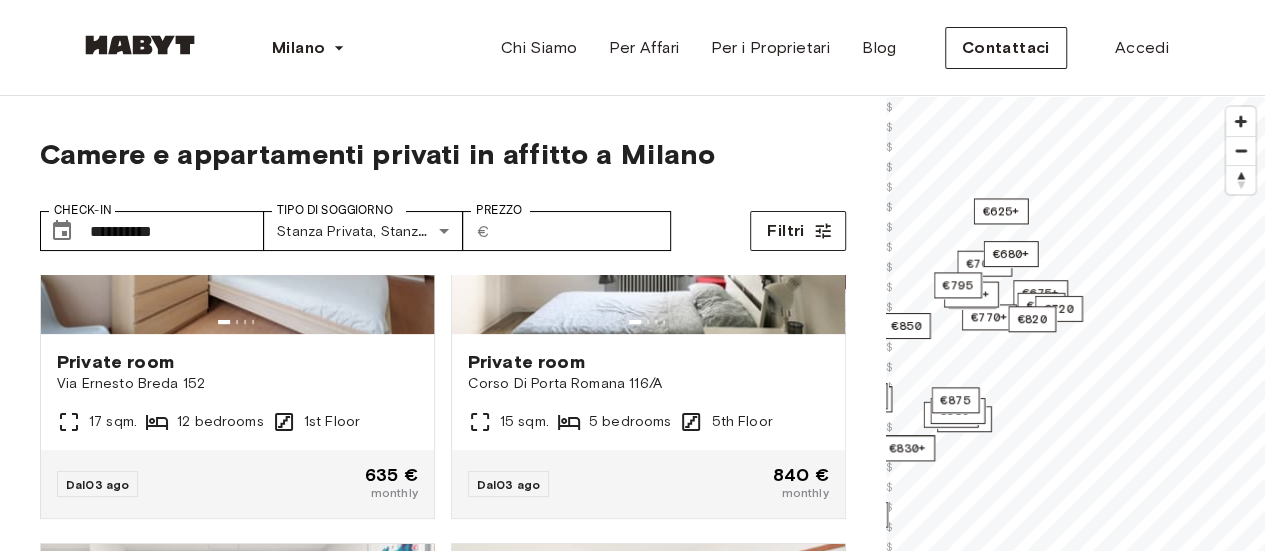 click on "**********" at bounding box center (632, 2352) 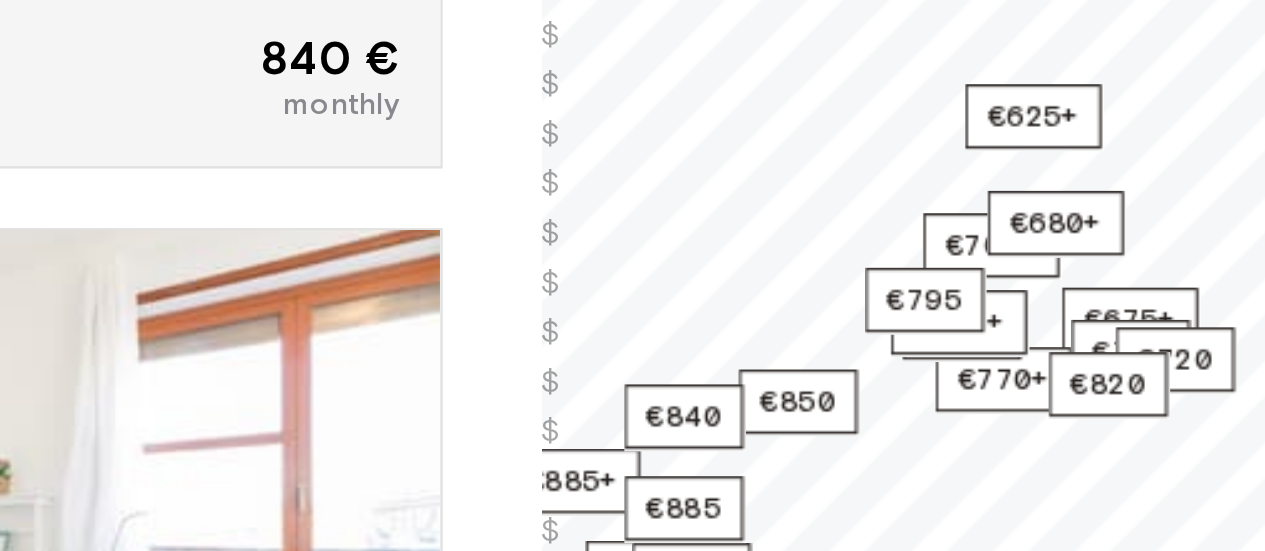 scroll, scrollTop: 301, scrollLeft: 0, axis: vertical 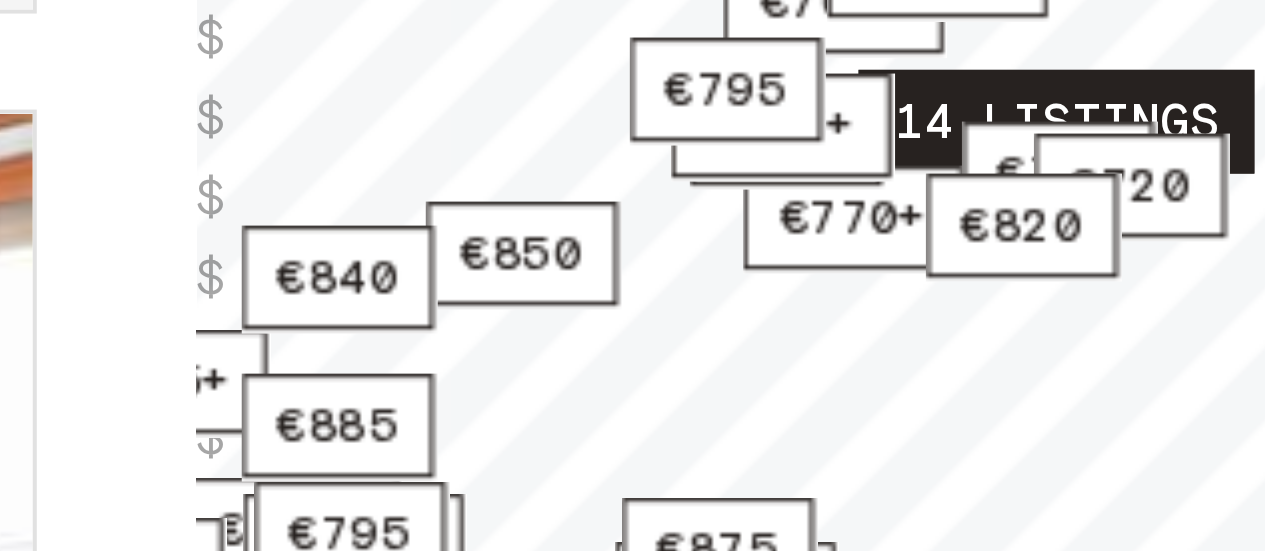 click on "14 listings" at bounding box center [1100, 245] 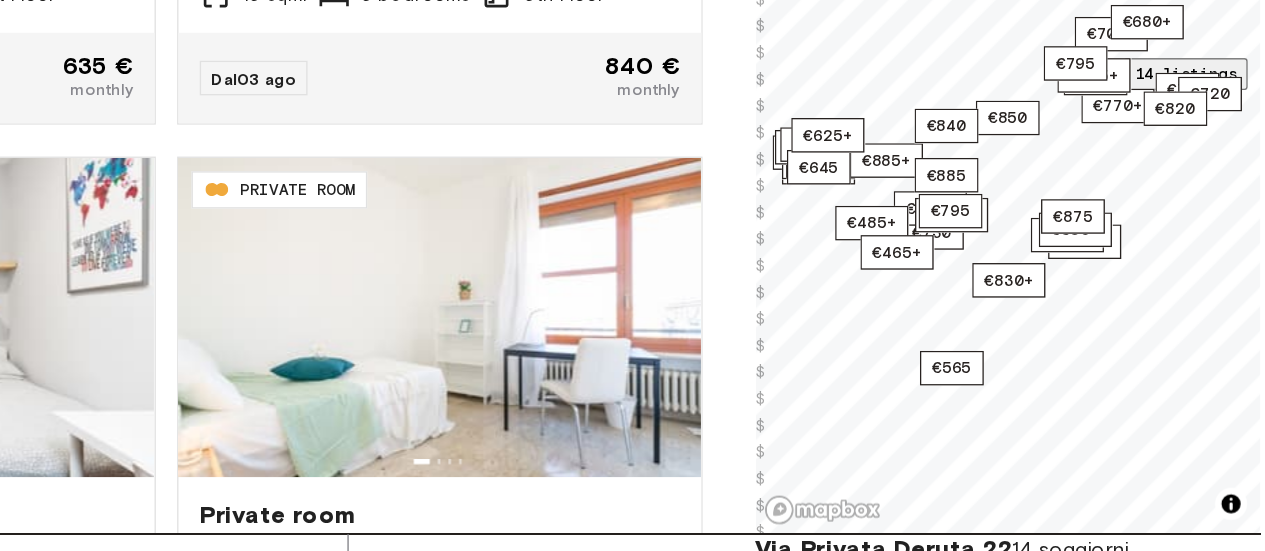 scroll, scrollTop: 301, scrollLeft: 0, axis: vertical 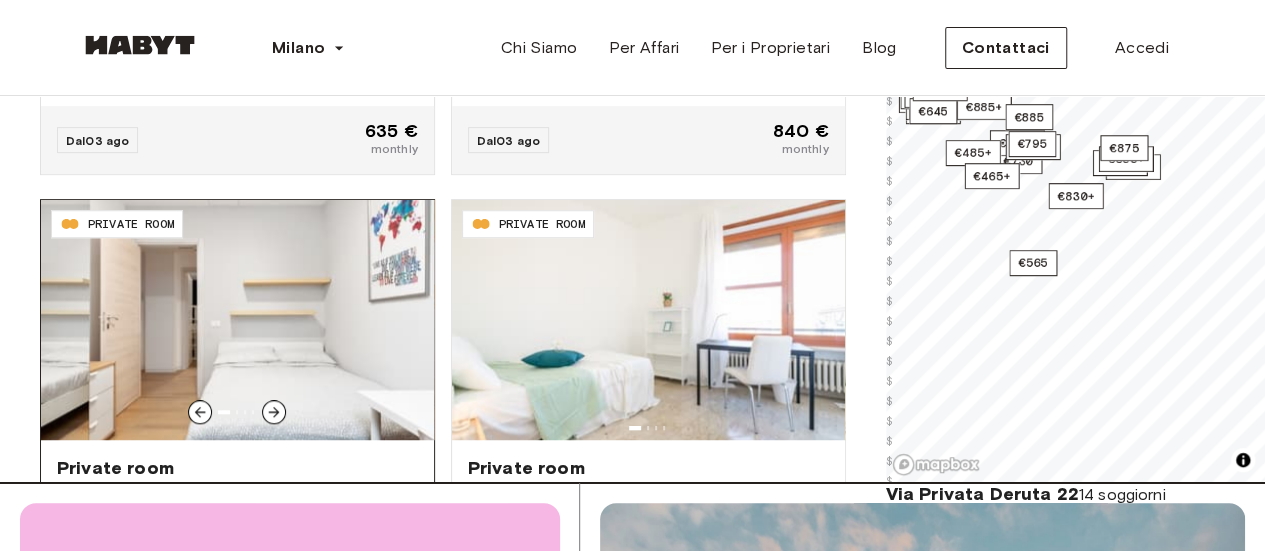 click 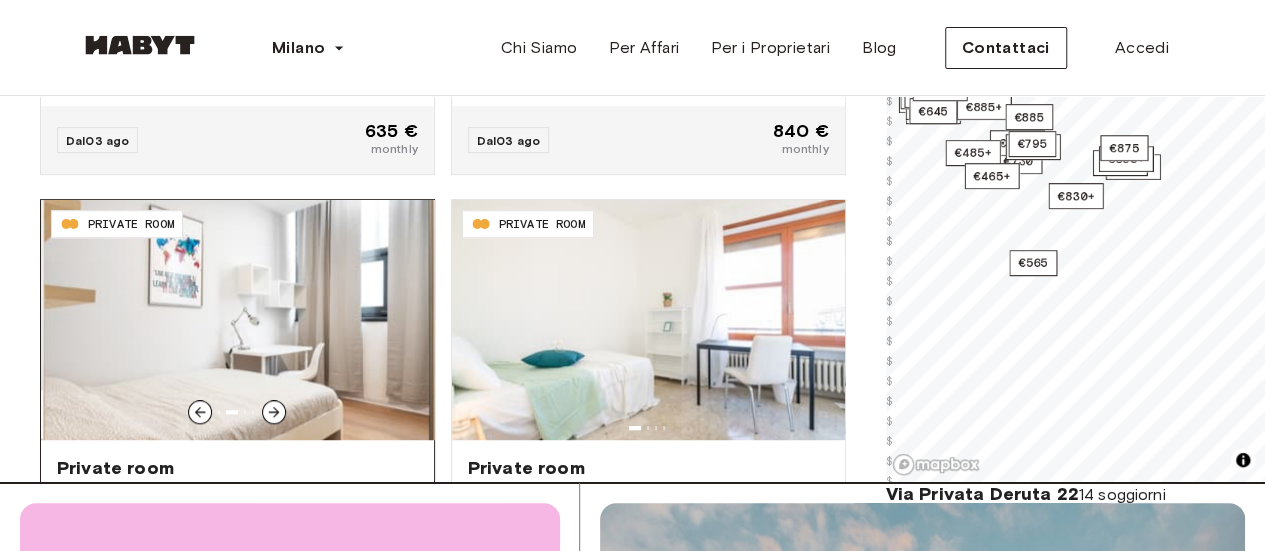 click 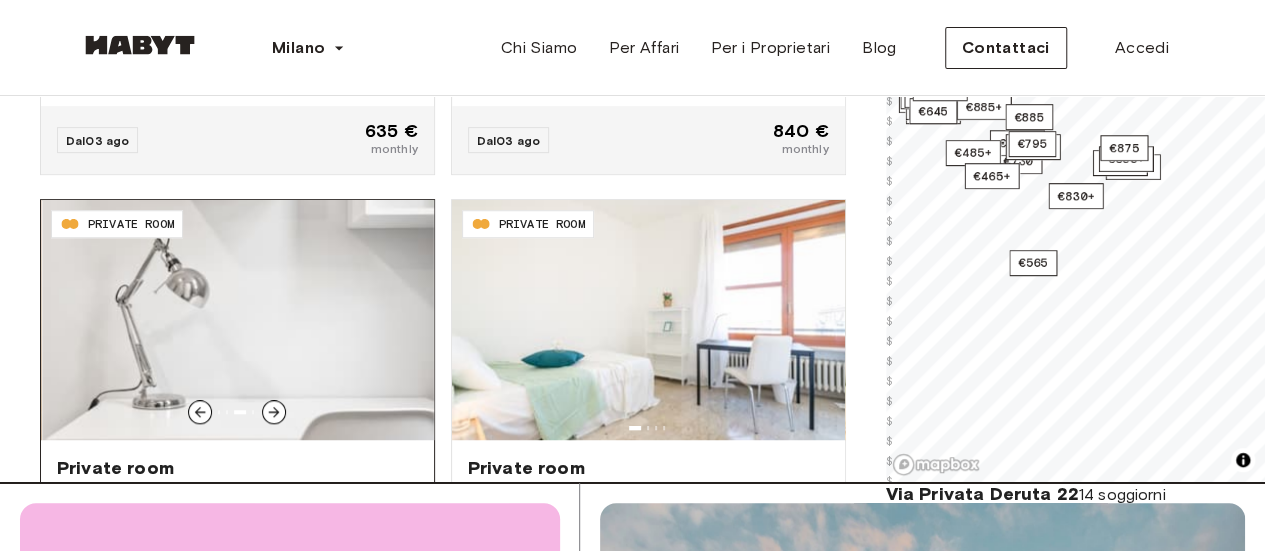 click 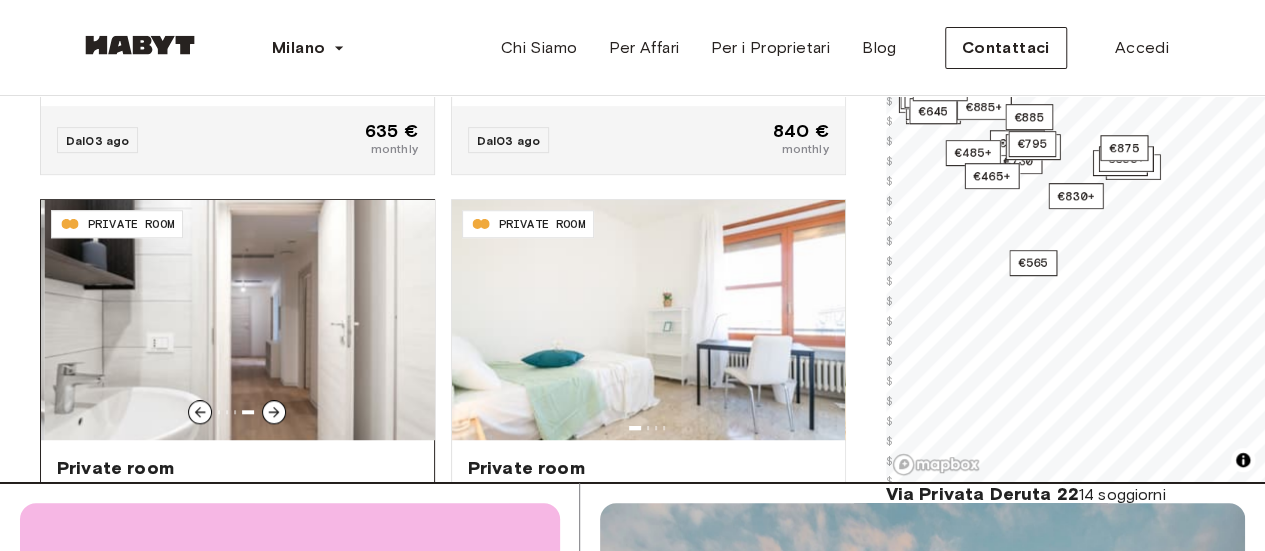 click 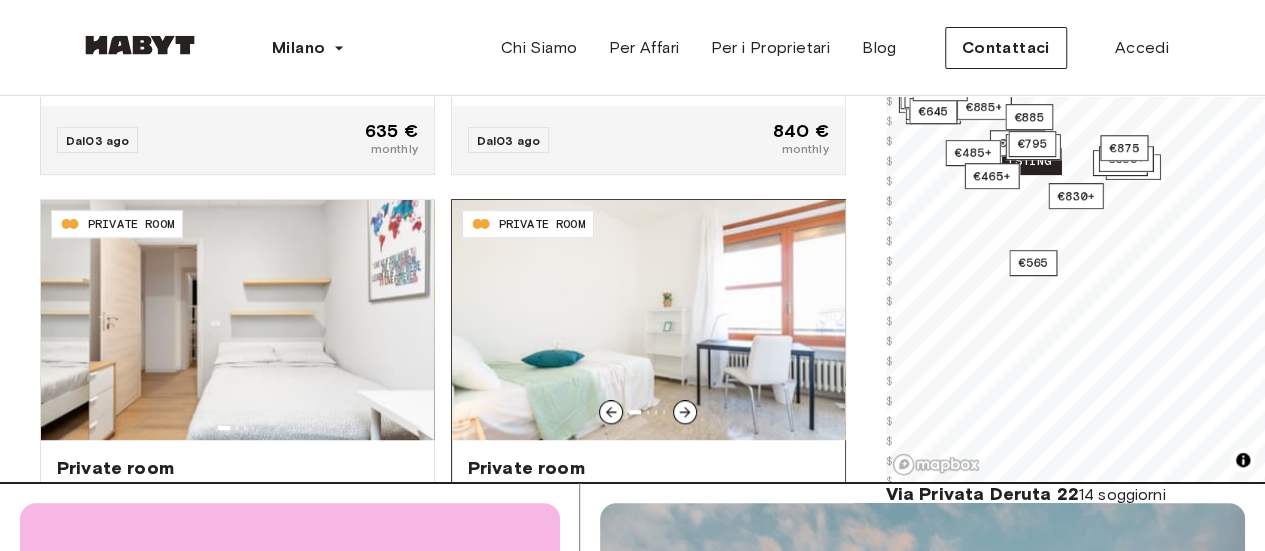 click at bounding box center (685, 412) 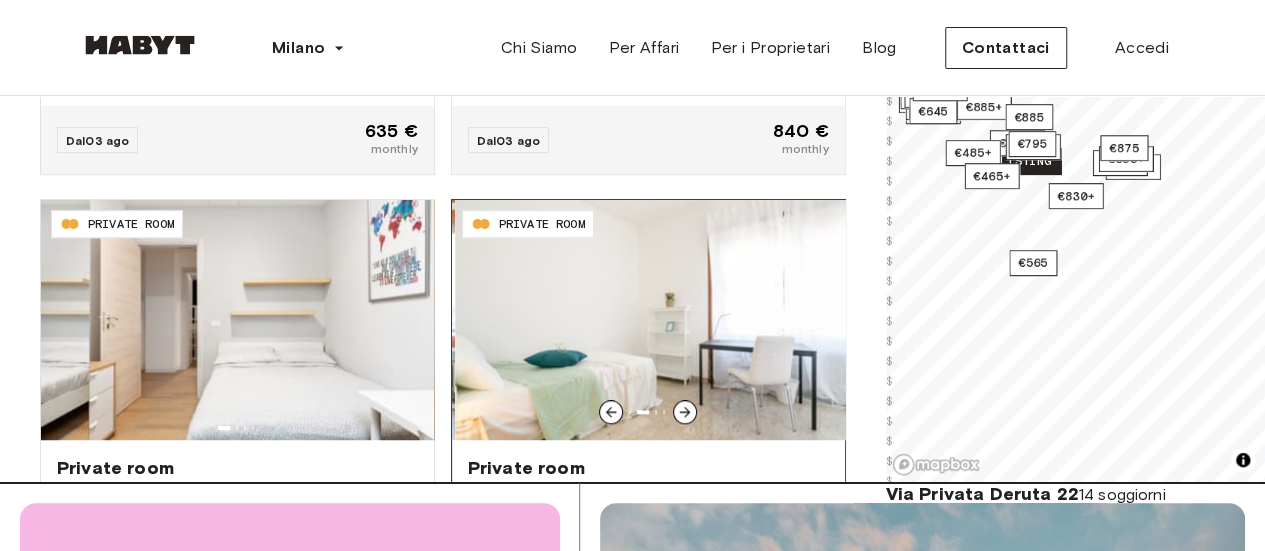 click at bounding box center [685, 412] 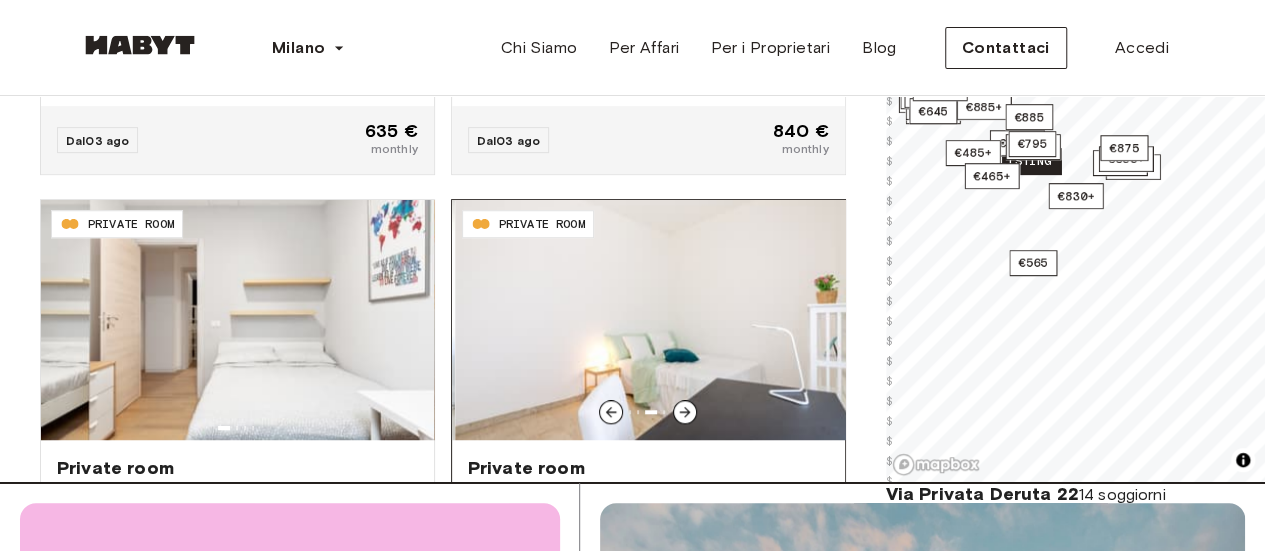 click at bounding box center [685, 412] 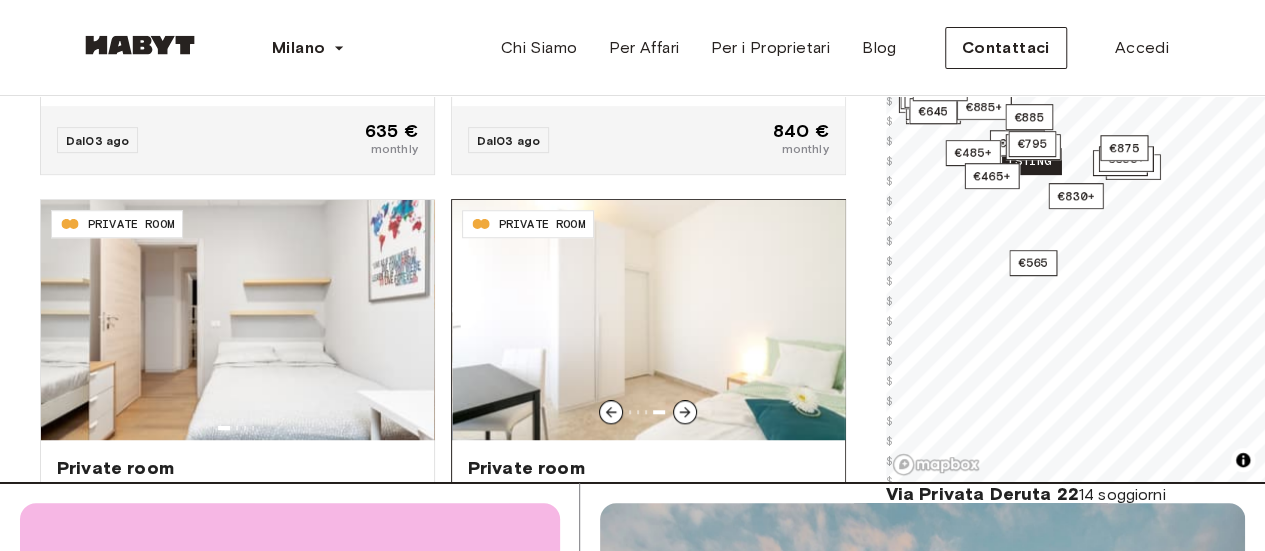 click at bounding box center (685, 412) 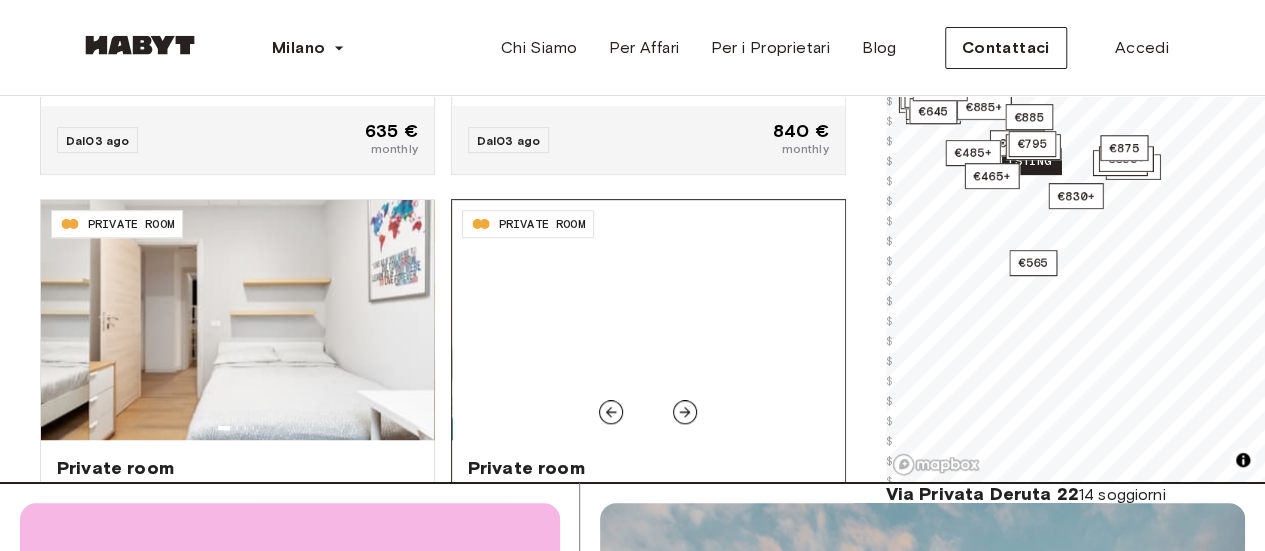 click at bounding box center (685, 412) 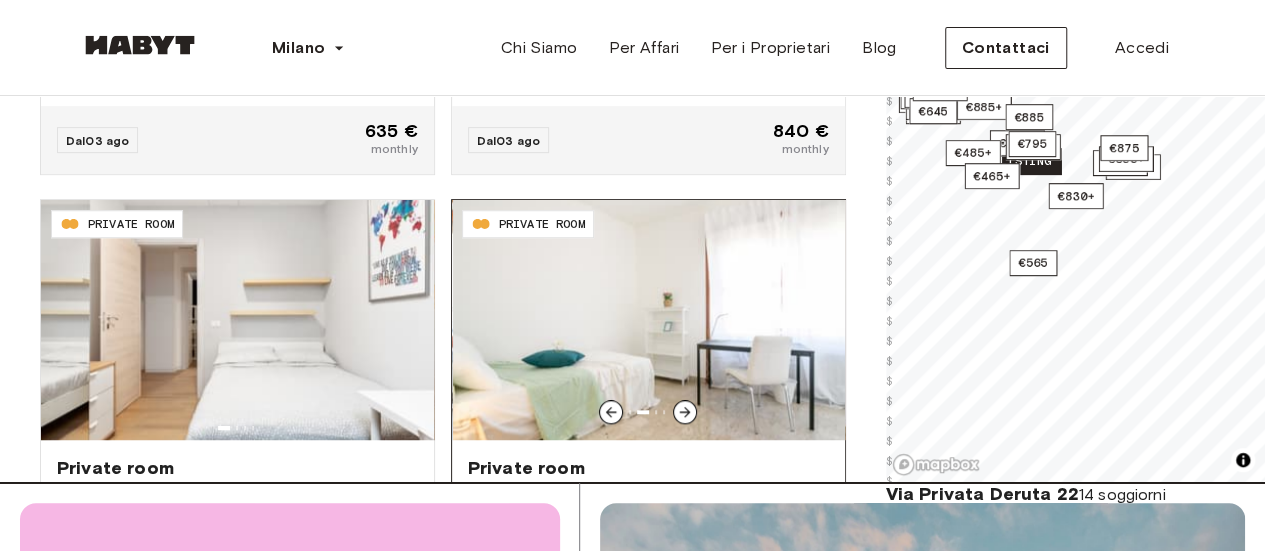 click at bounding box center (685, 412) 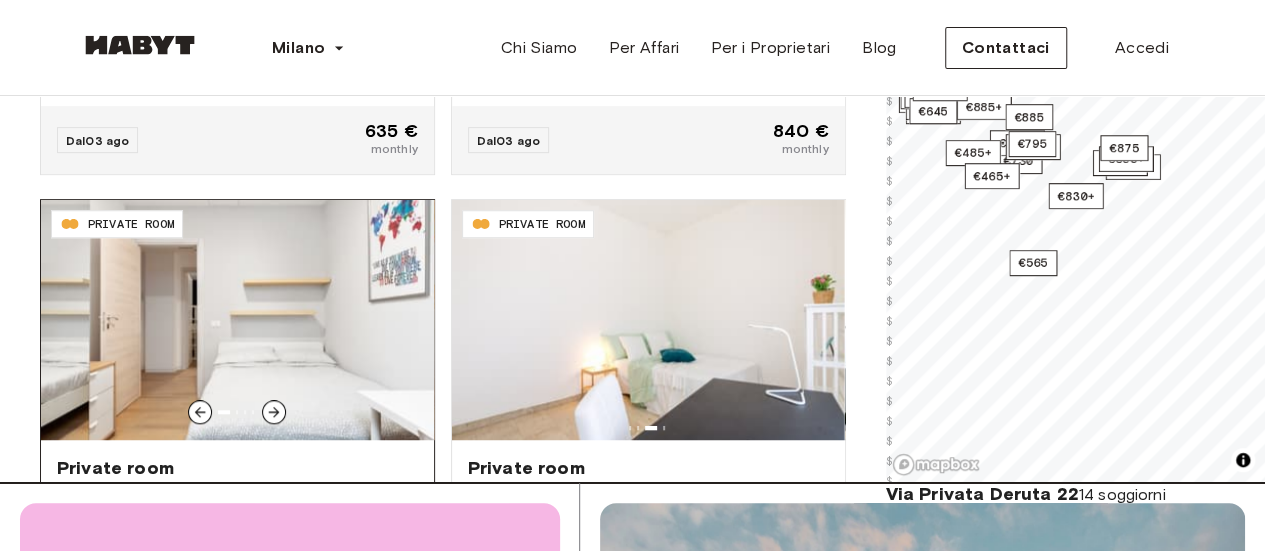click at bounding box center (237, 320) 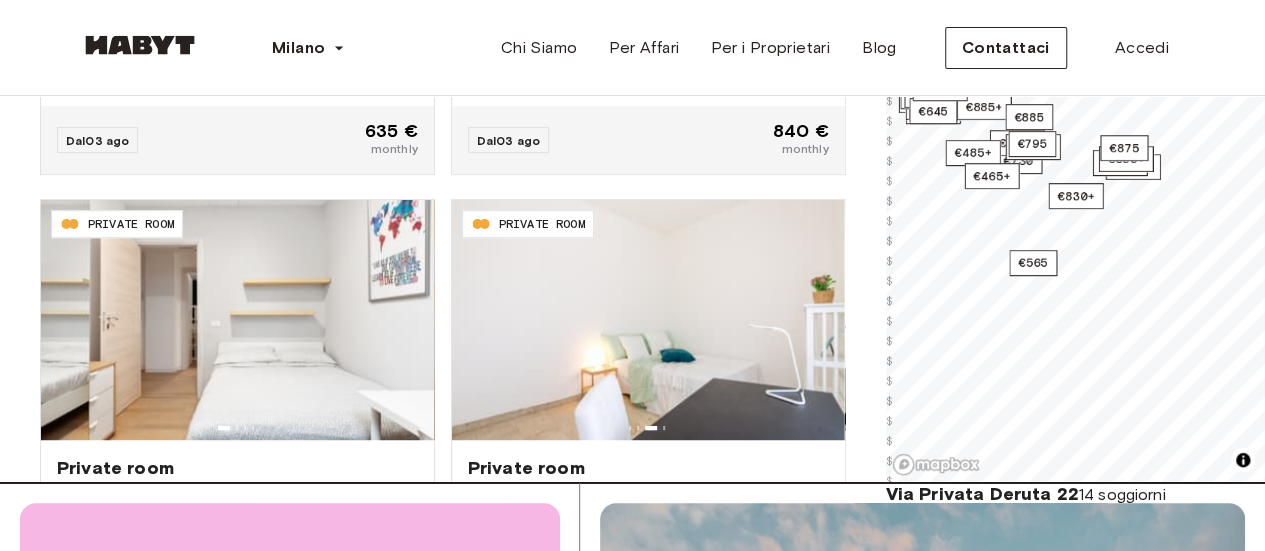 scroll, scrollTop: 826, scrollLeft: 0, axis: vertical 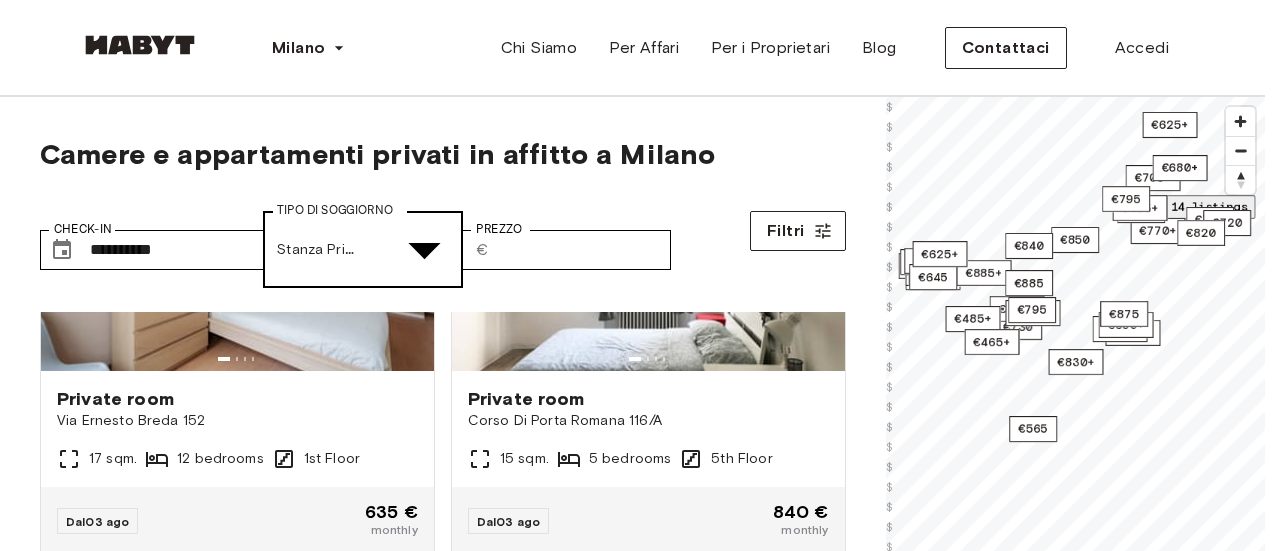 click on "**********" at bounding box center [640, 2565] 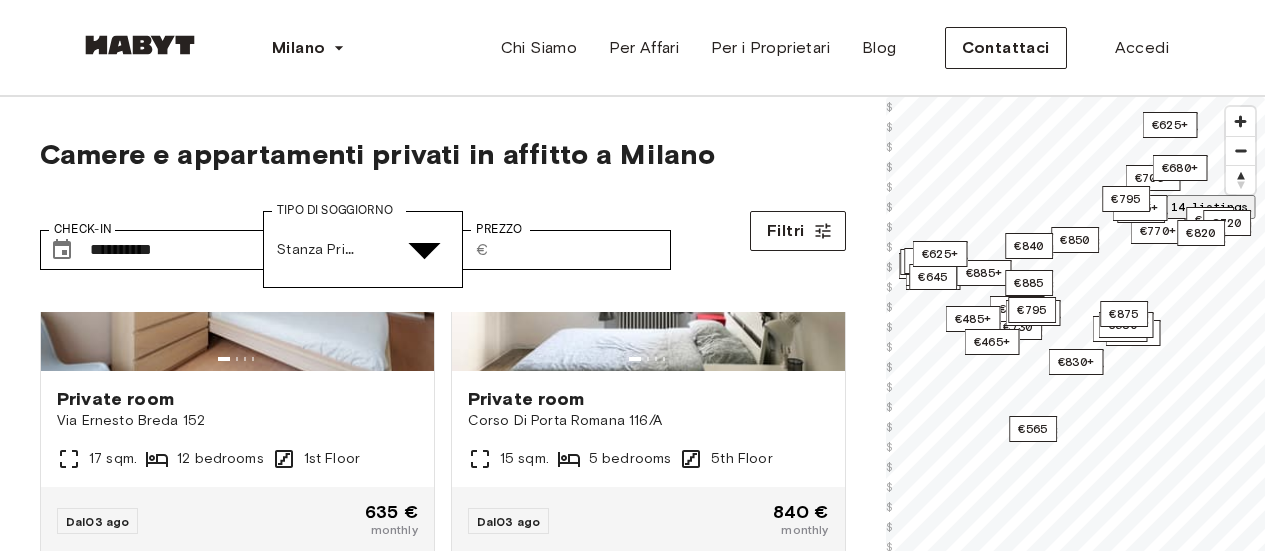 click at bounding box center [52, 4897] 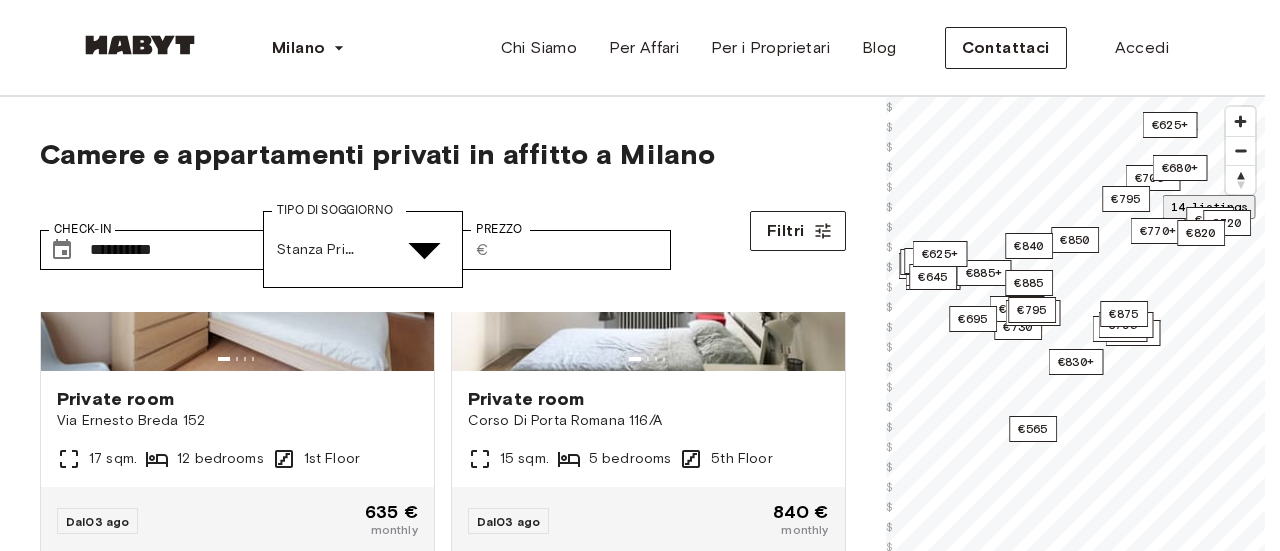type on "**********" 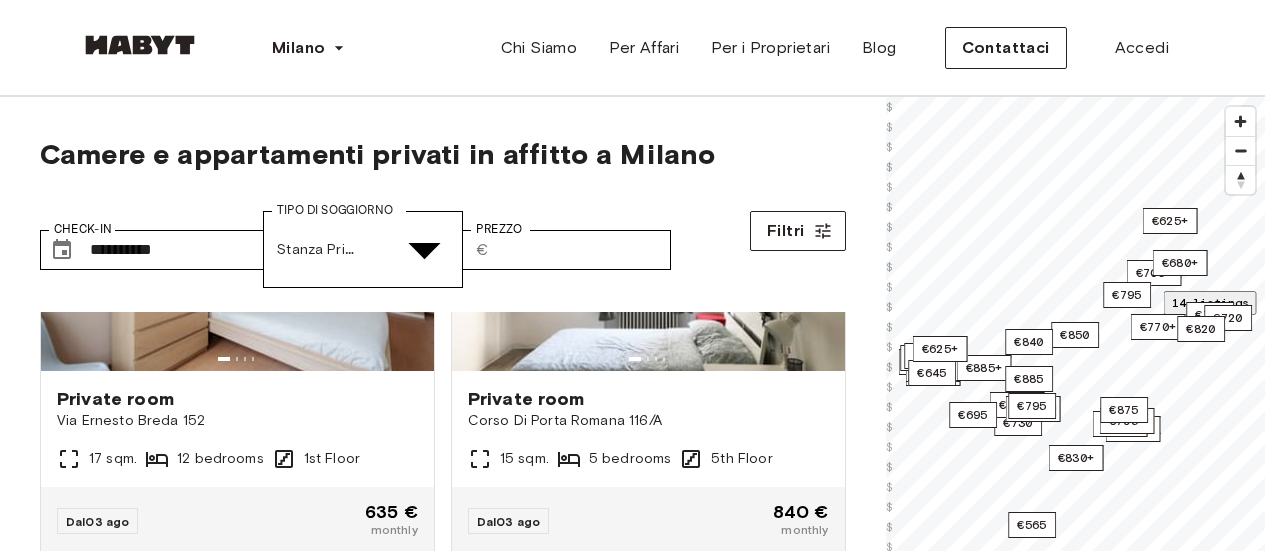 click at bounding box center [632, 4758] 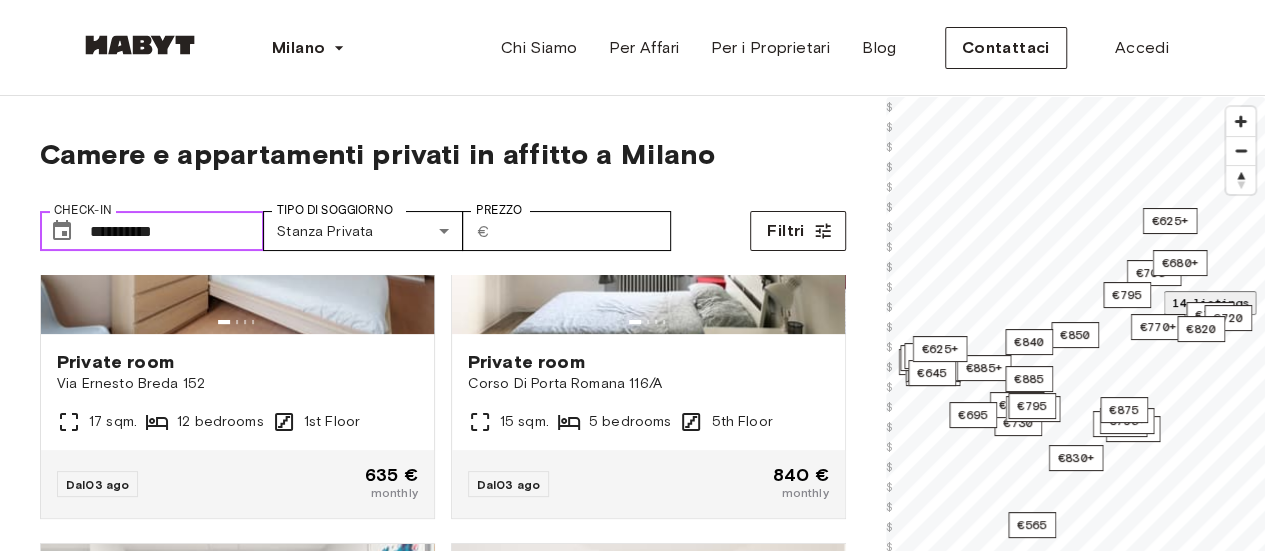 click on "**********" at bounding box center [177, 231] 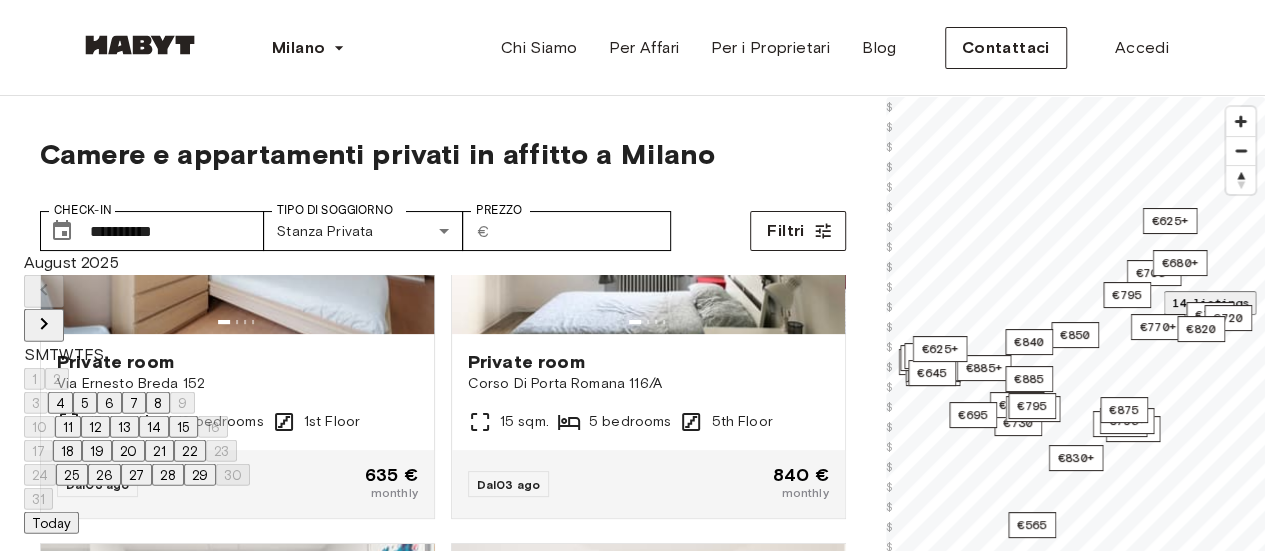 click 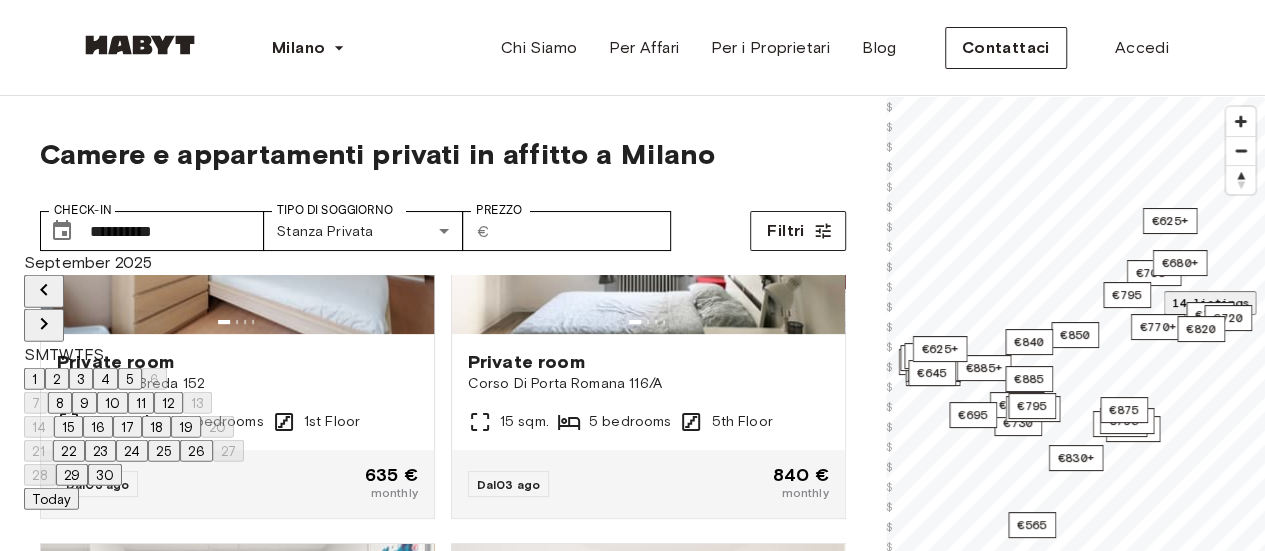 click 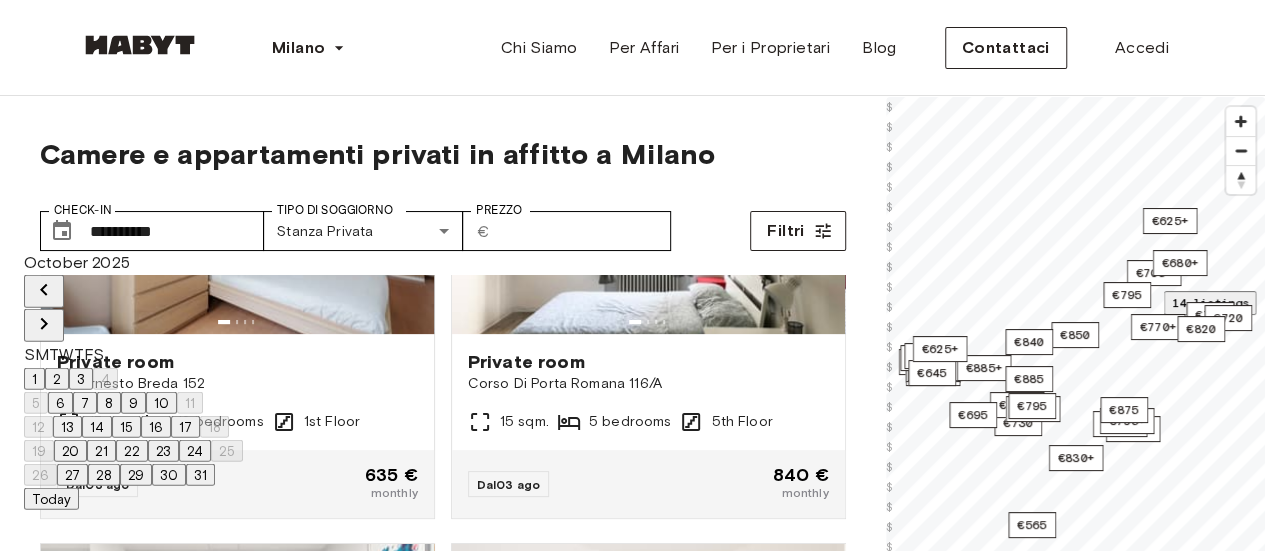click on "1" at bounding box center [34, 379] 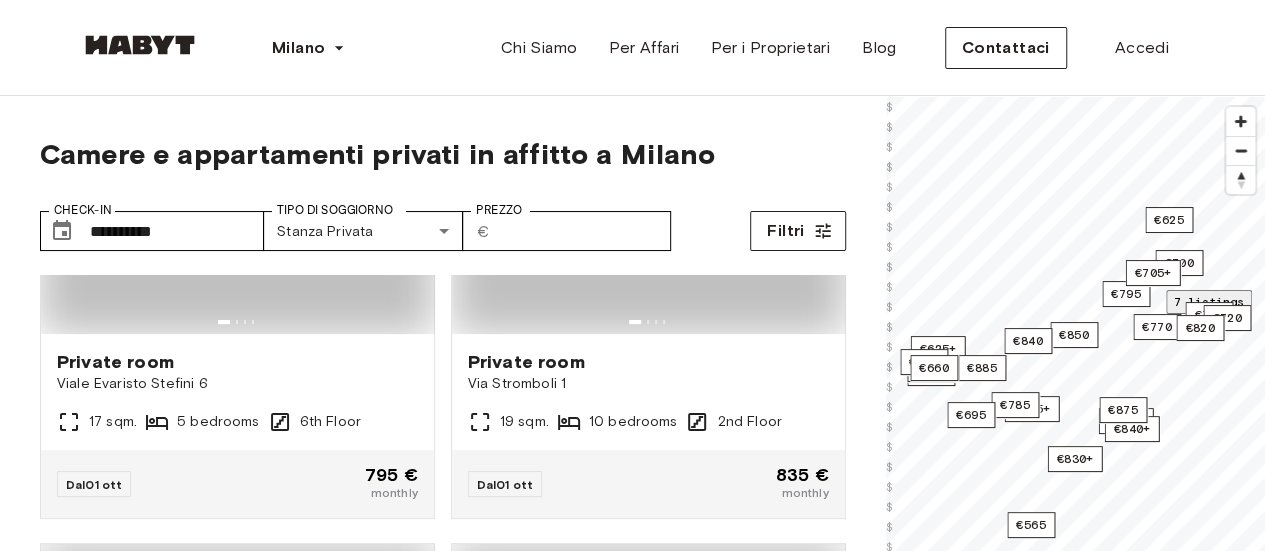 type on "**********" 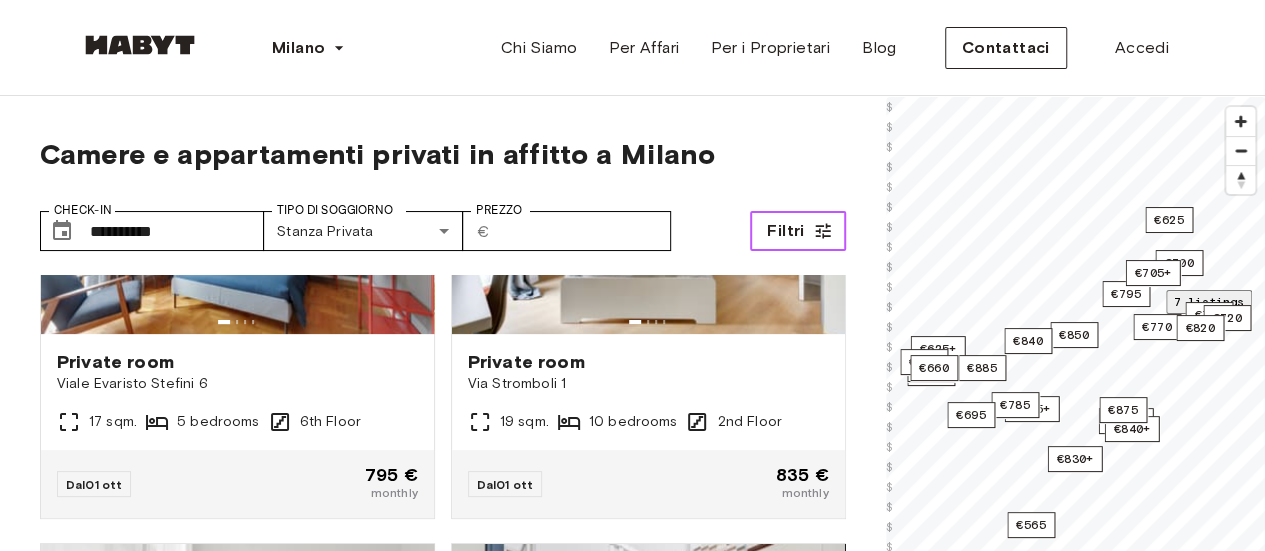 click on "Filtri" at bounding box center (785, 231) 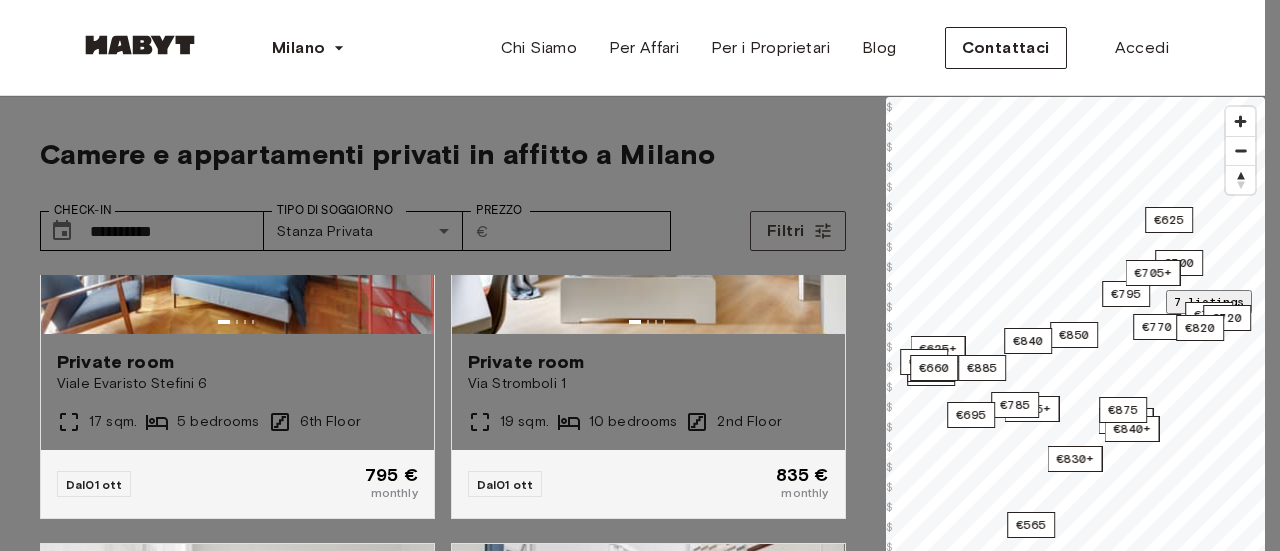type on "***" 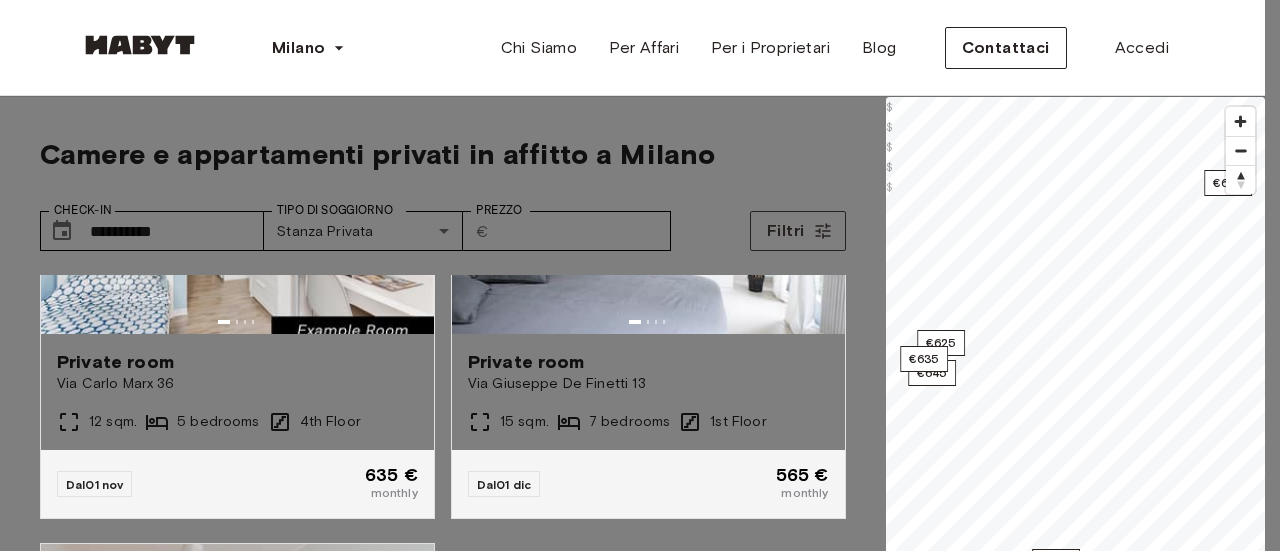 type on "***" 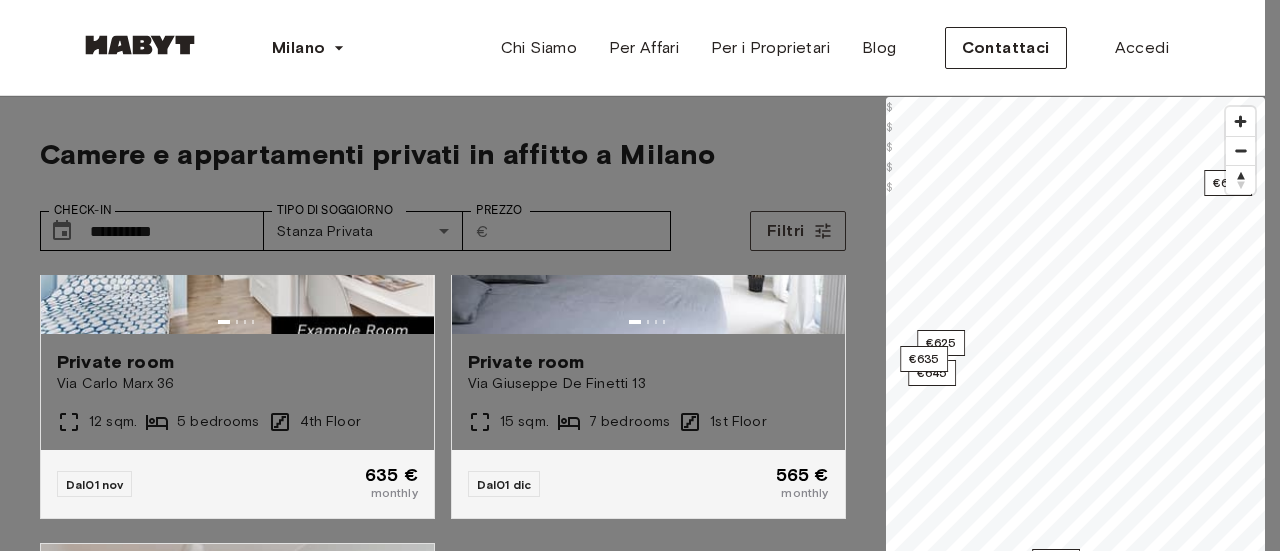 click at bounding box center [640, 275] 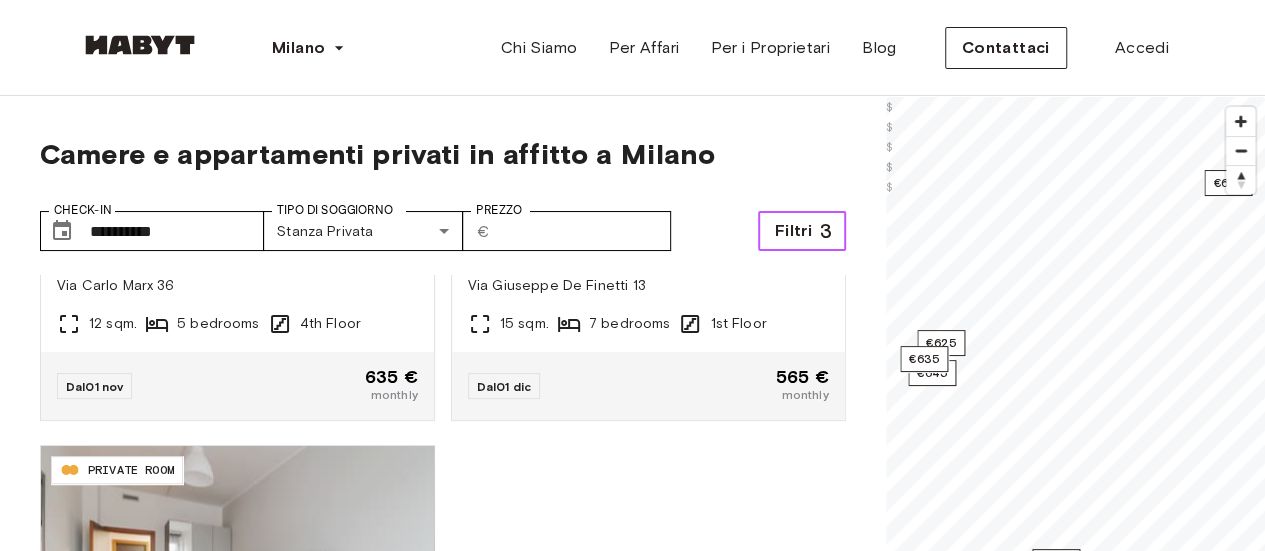 scroll, scrollTop: 788, scrollLeft: 0, axis: vertical 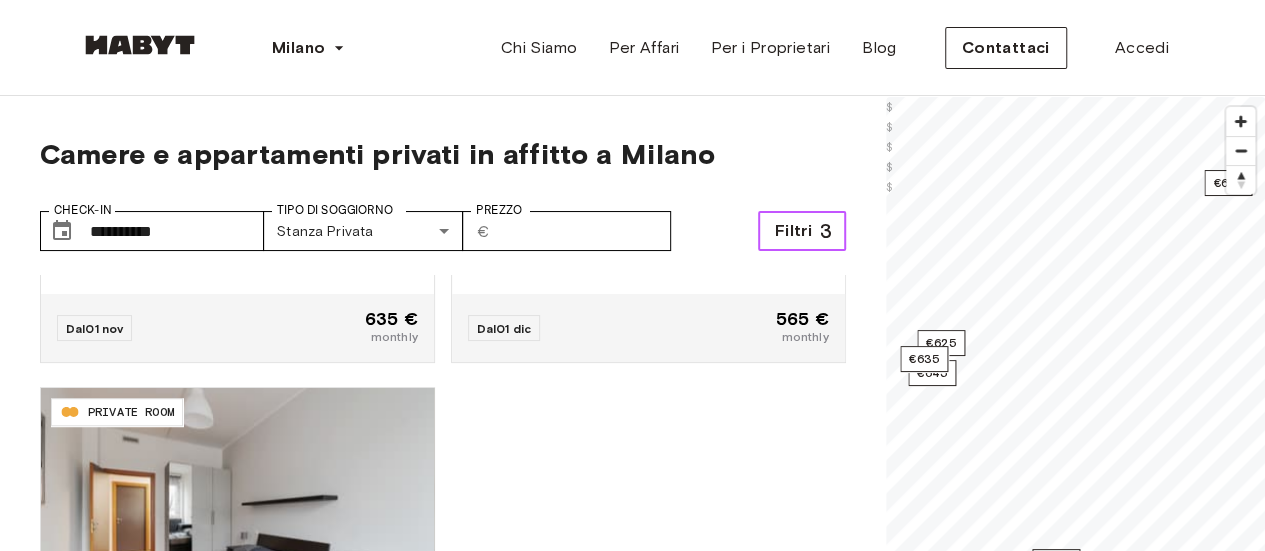 type 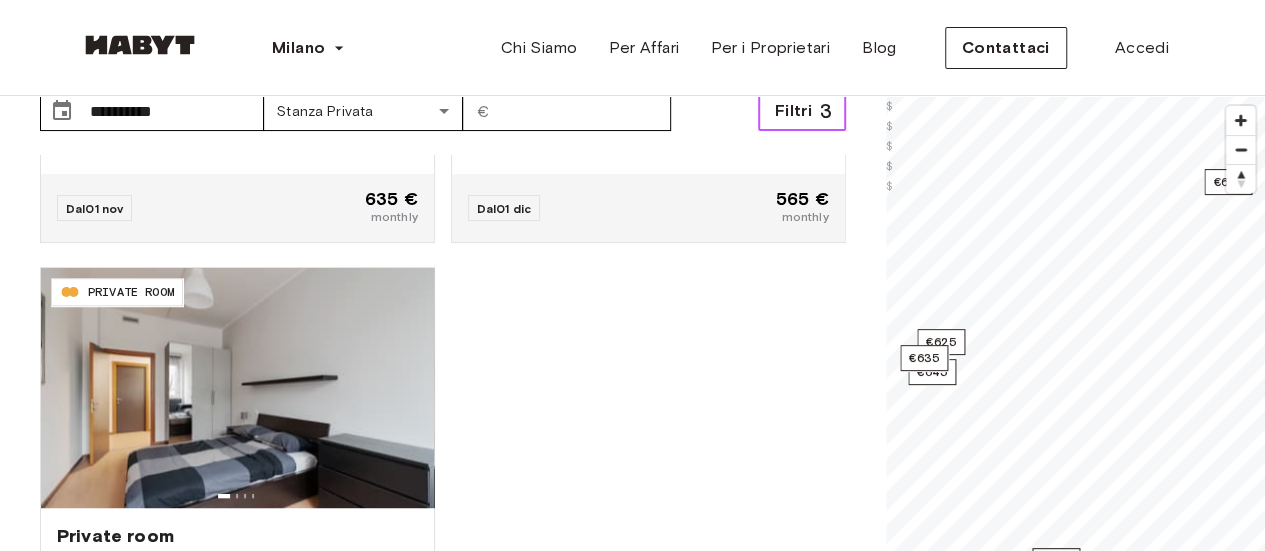 scroll, scrollTop: 0, scrollLeft: 0, axis: both 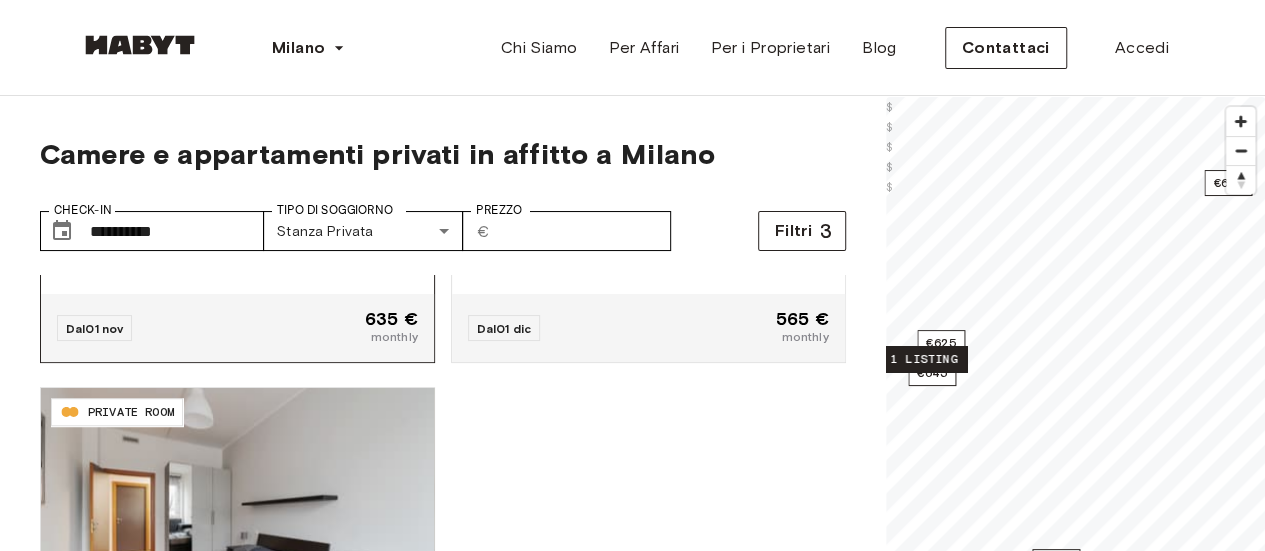 click on "monthly" at bounding box center (391, 337) 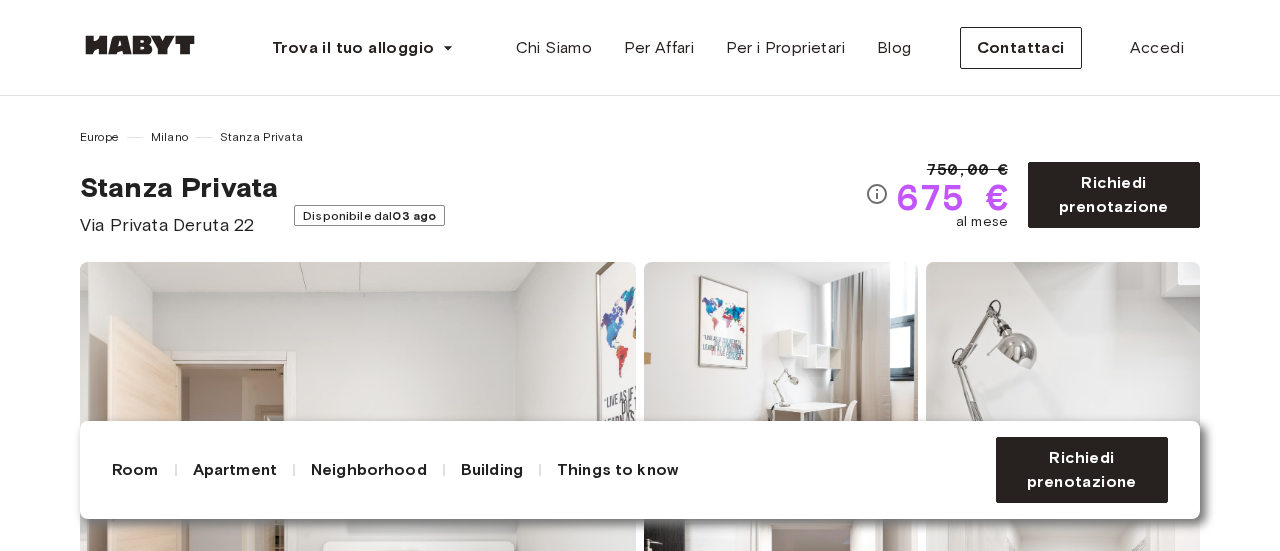 scroll, scrollTop: 0, scrollLeft: 0, axis: both 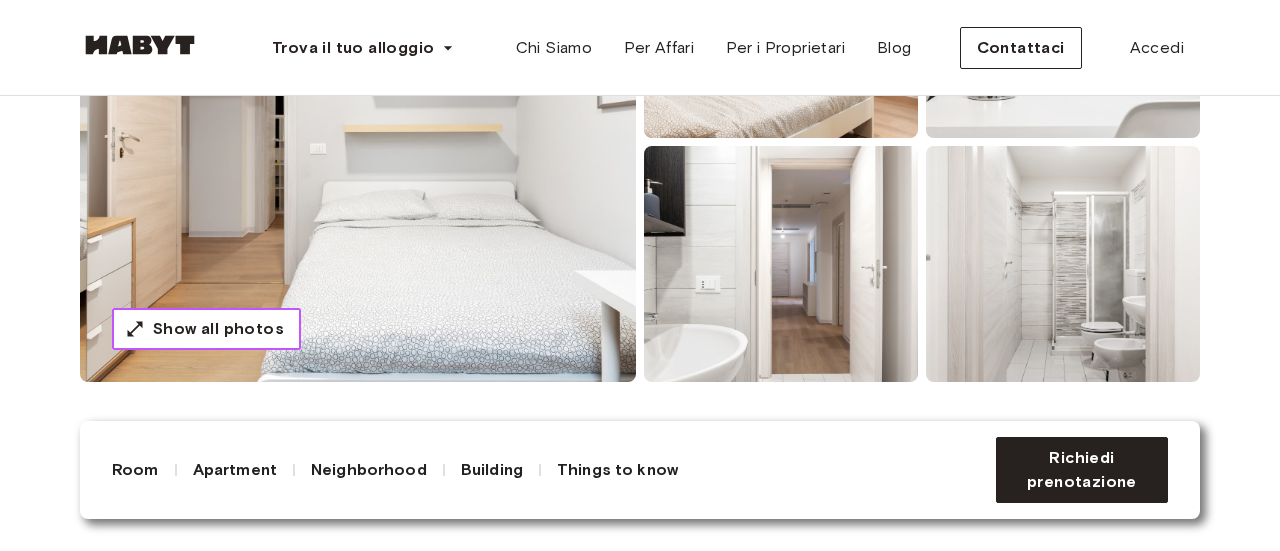 click on "Show all photos" at bounding box center (218, 329) 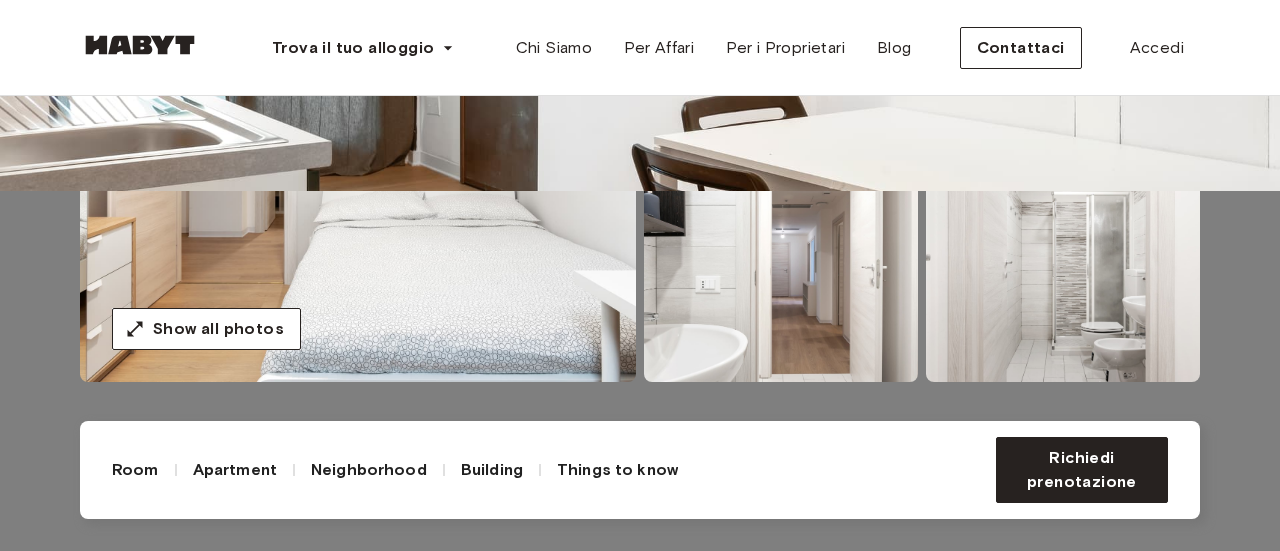 click at bounding box center [640, -85] 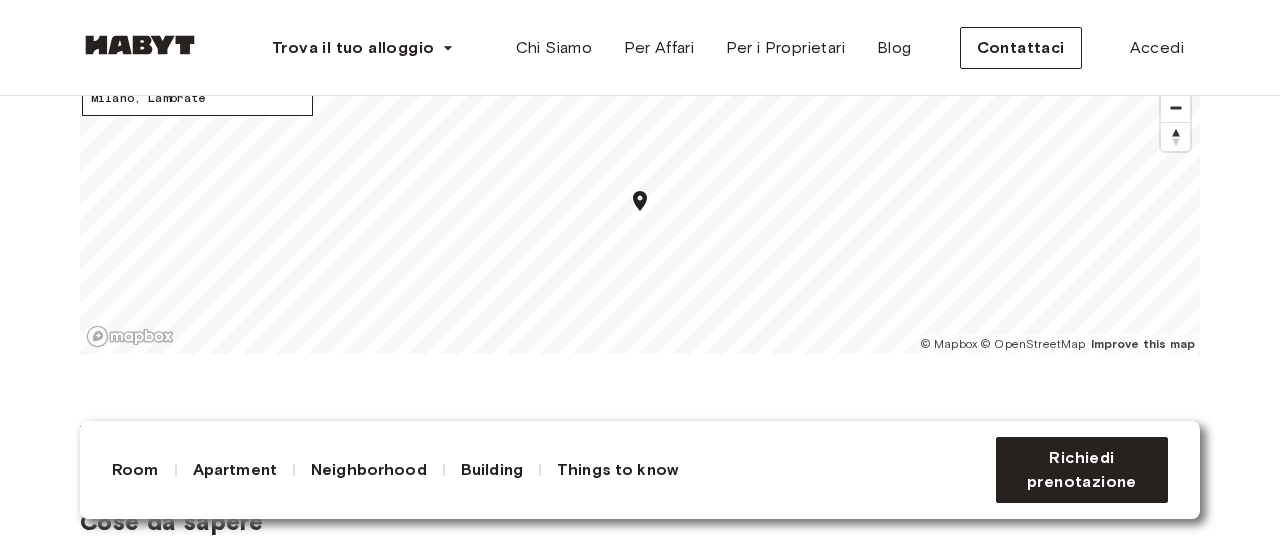 scroll, scrollTop: 2640, scrollLeft: 0, axis: vertical 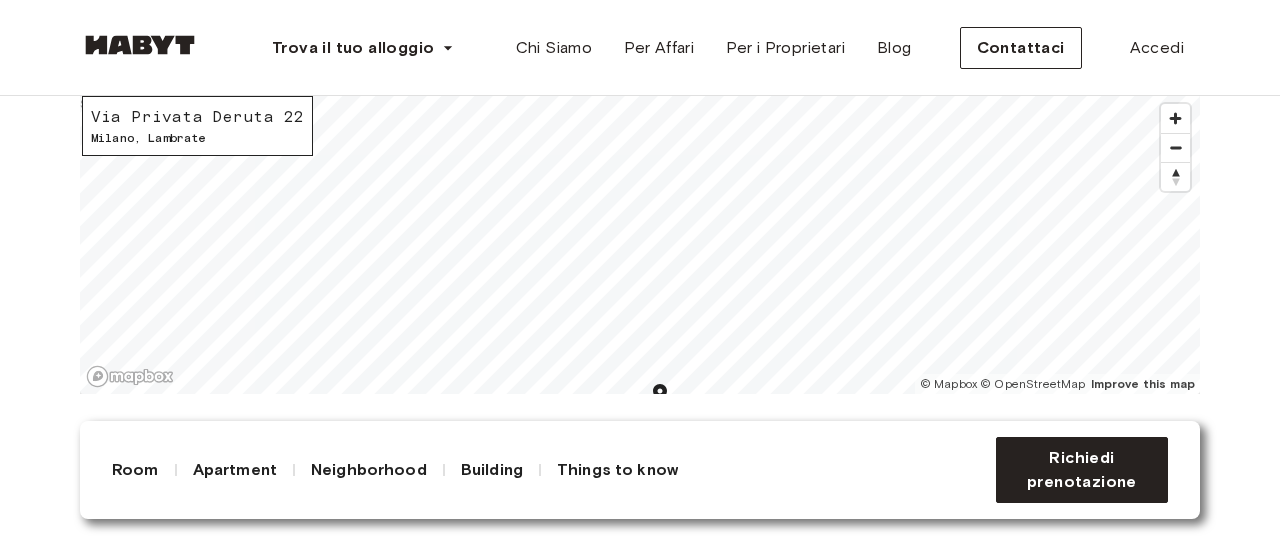 drag, startPoint x: 1126, startPoint y: 319, endPoint x: 602, endPoint y: 437, distance: 537.12195 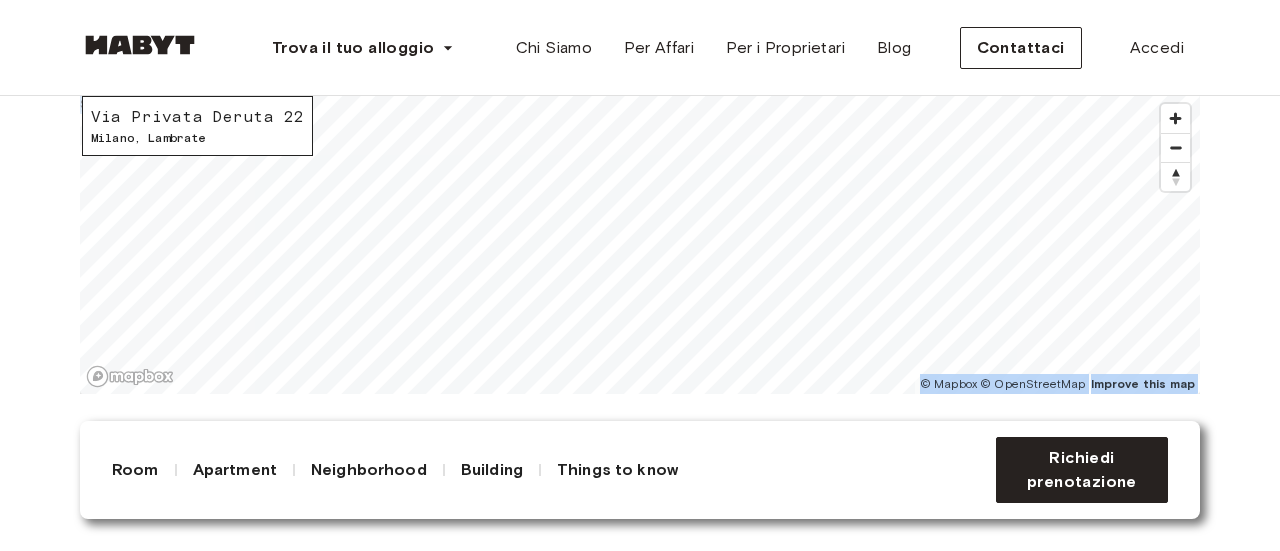 click on "Il quartiere Apri su Google Maps Today, with the reconstruction of the former industrial space, Lambrate is going through a re-birth, with its distinct cultural identity. The Lambrate neighborhood is well connected by public transport via bus, tram, M2 metro line, and a regional railway. The symbol of this area of Milan is undoubtedly the East Market: a particular vintage market where you can always find some memorable vintage treasures. In this location, you’ll have everything you need, including the ease and convenience of your Habyt home! Please note that additional charges apply: -Duty stamp: €32 (one-time charge) -Tax obligations: 1% of your annual rent -Closing contract costs: €67 (one-time charge at the end of the contract) Show more Via Privata Deruta 22 Milano ,   Lambrate © Mapbox   © OpenStreetMap   Improve this map $" at bounding box center [640, 174] 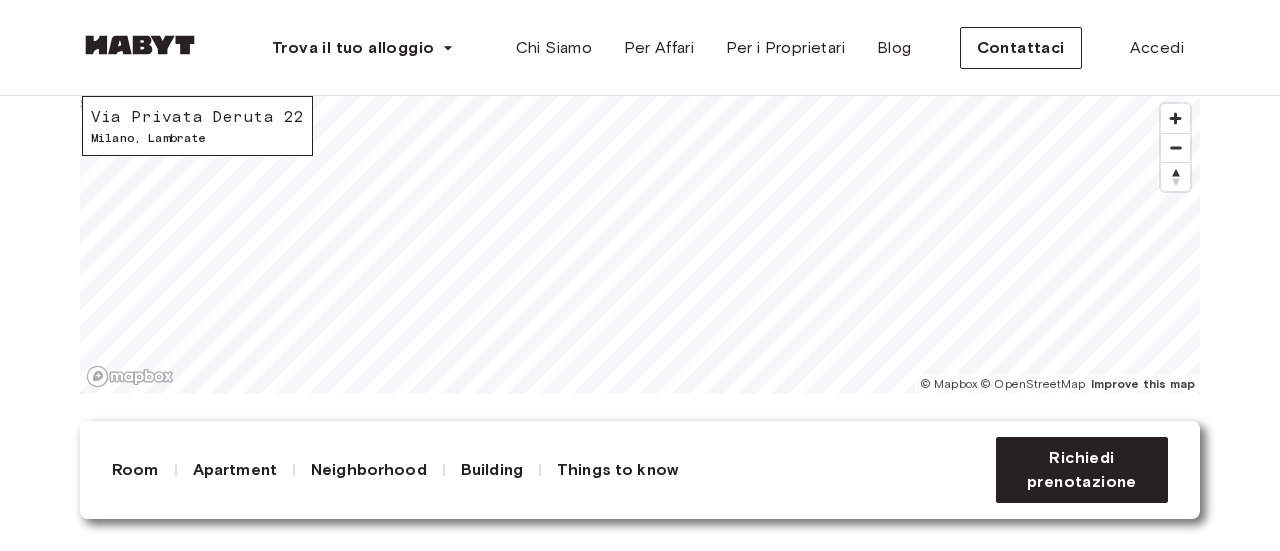click on "Room" at bounding box center (135, 470) 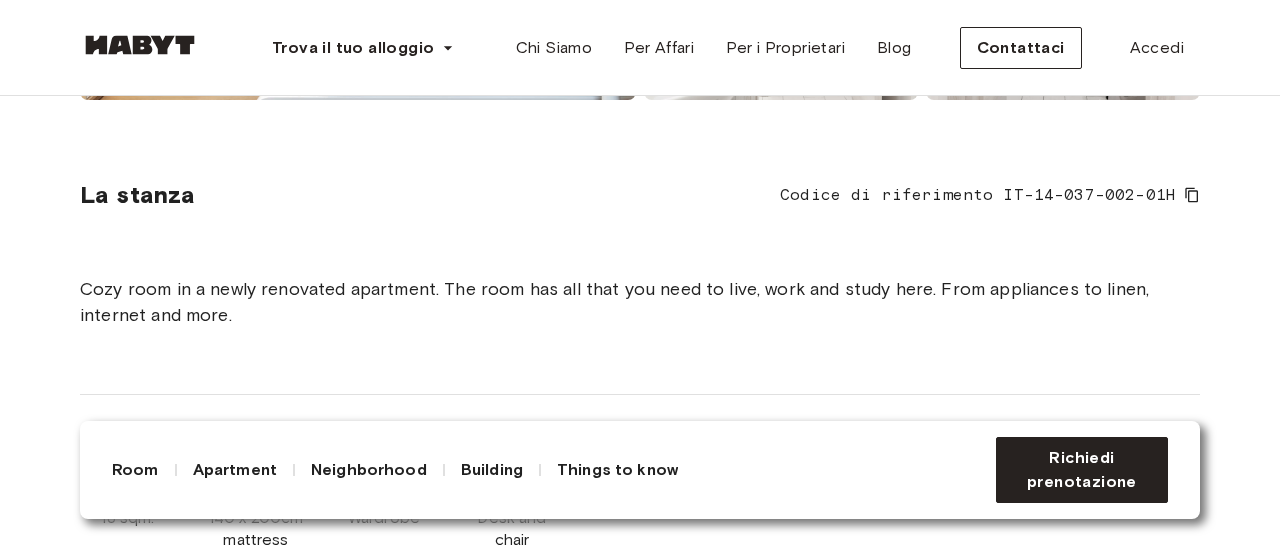 click on "Room" at bounding box center [135, 470] 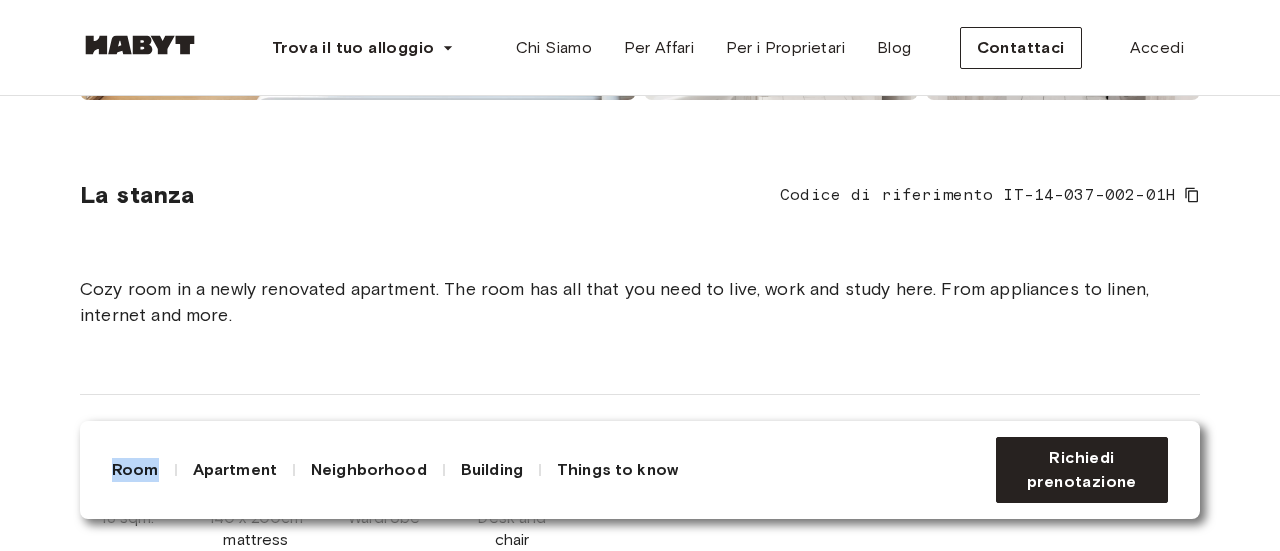 click on "Room" at bounding box center (135, 470) 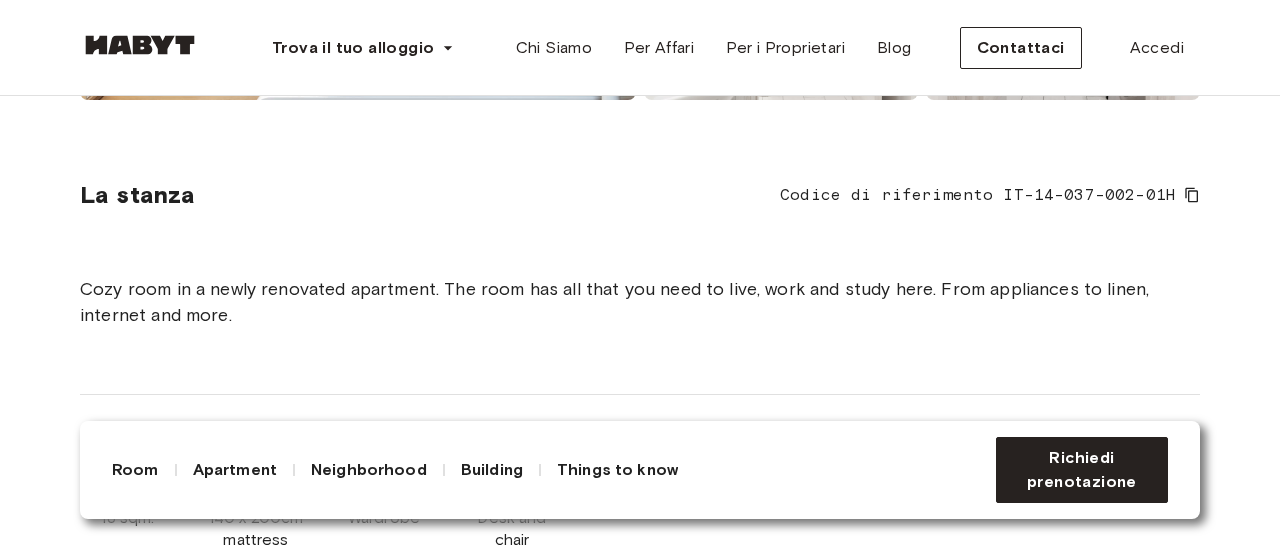 scroll, scrollTop: 2640, scrollLeft: 0, axis: vertical 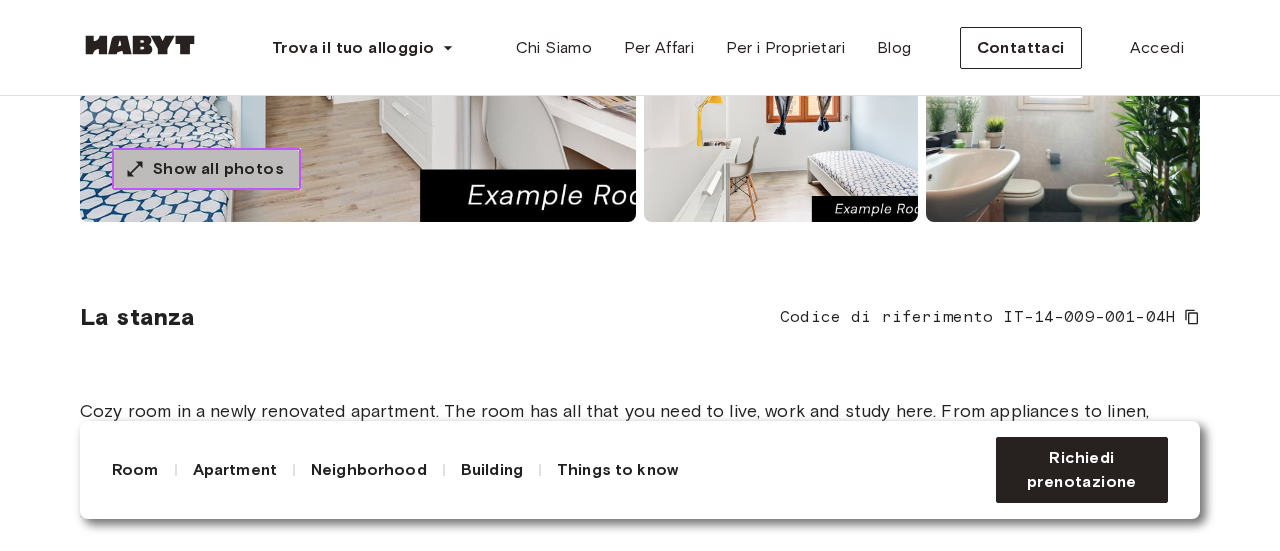 click on "Show all photos" at bounding box center (218, 169) 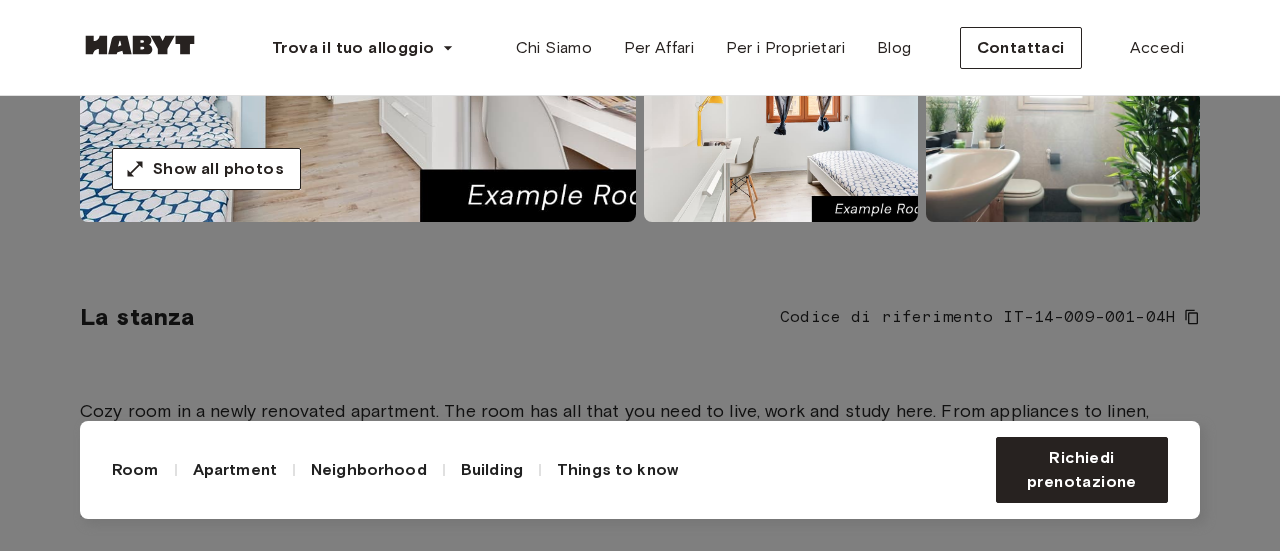 click at bounding box center [640, 7040] 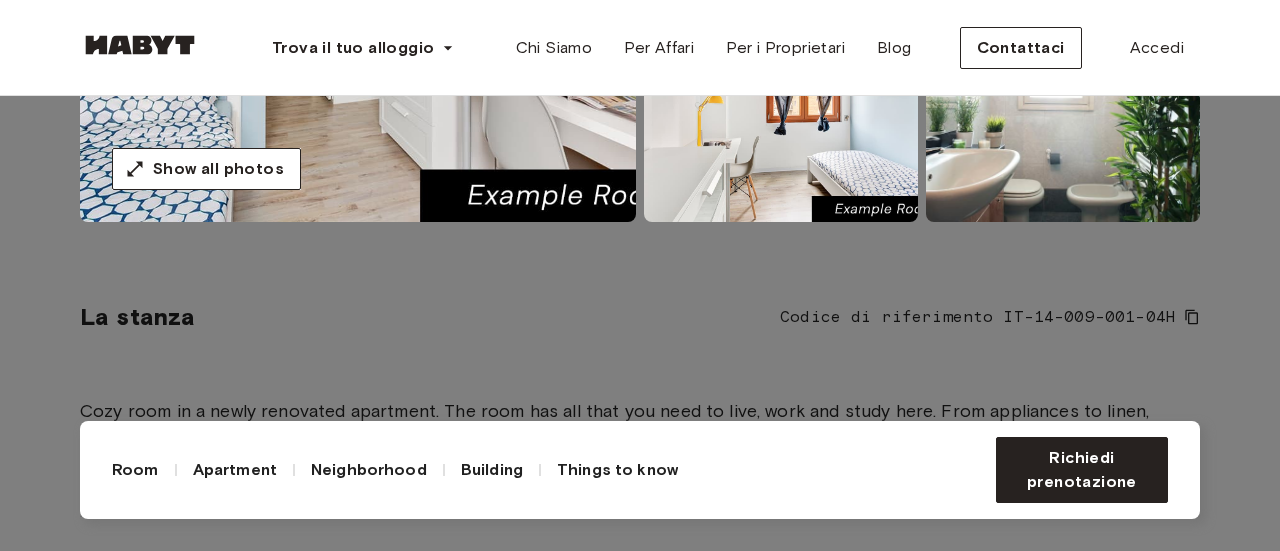 click at bounding box center (640, -245) 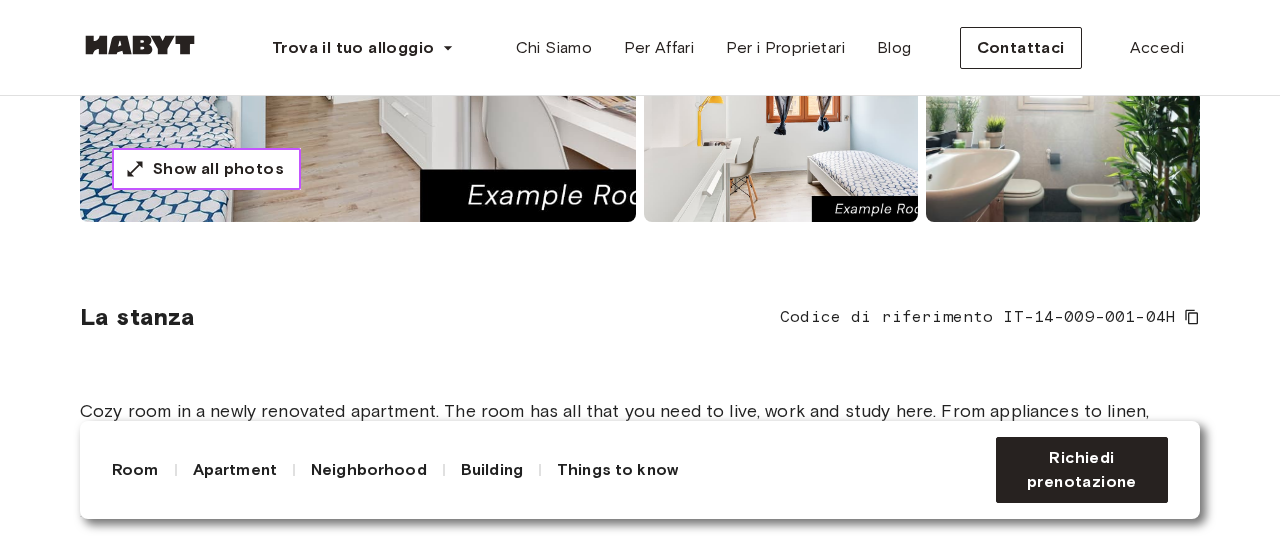 type 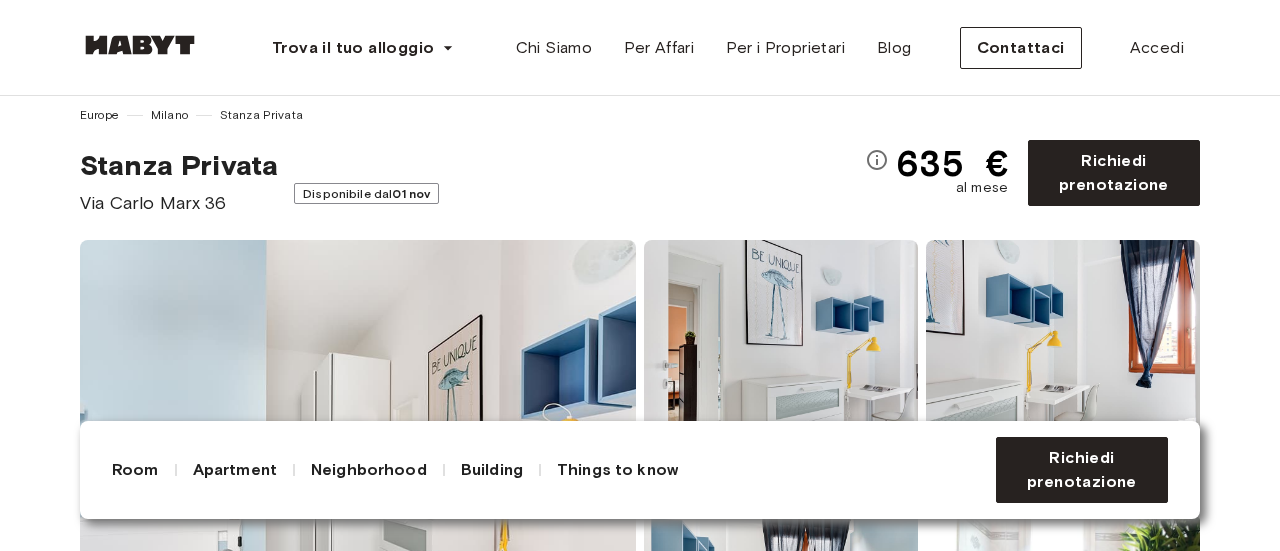 scroll, scrollTop: 0, scrollLeft: 0, axis: both 